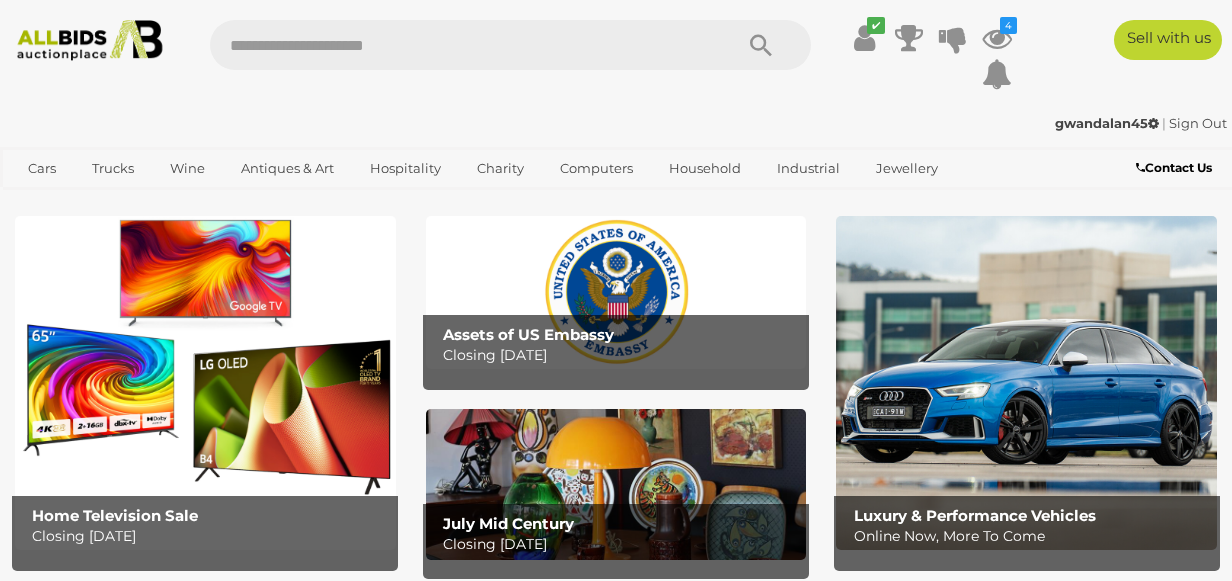 scroll, scrollTop: 0, scrollLeft: 0, axis: both 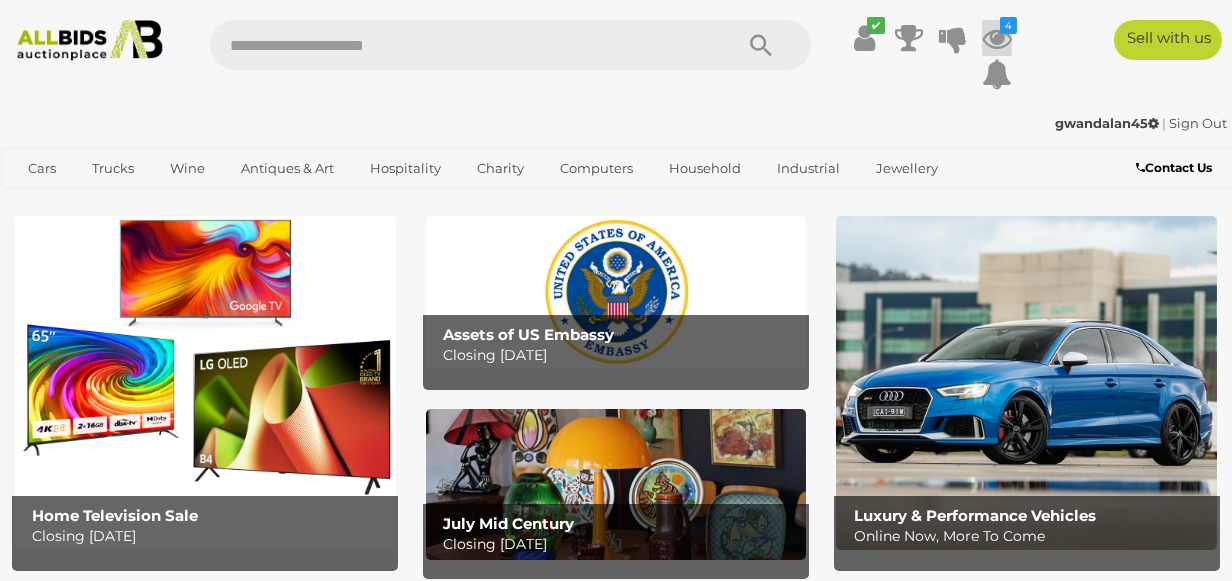 click at bounding box center (997, 38) 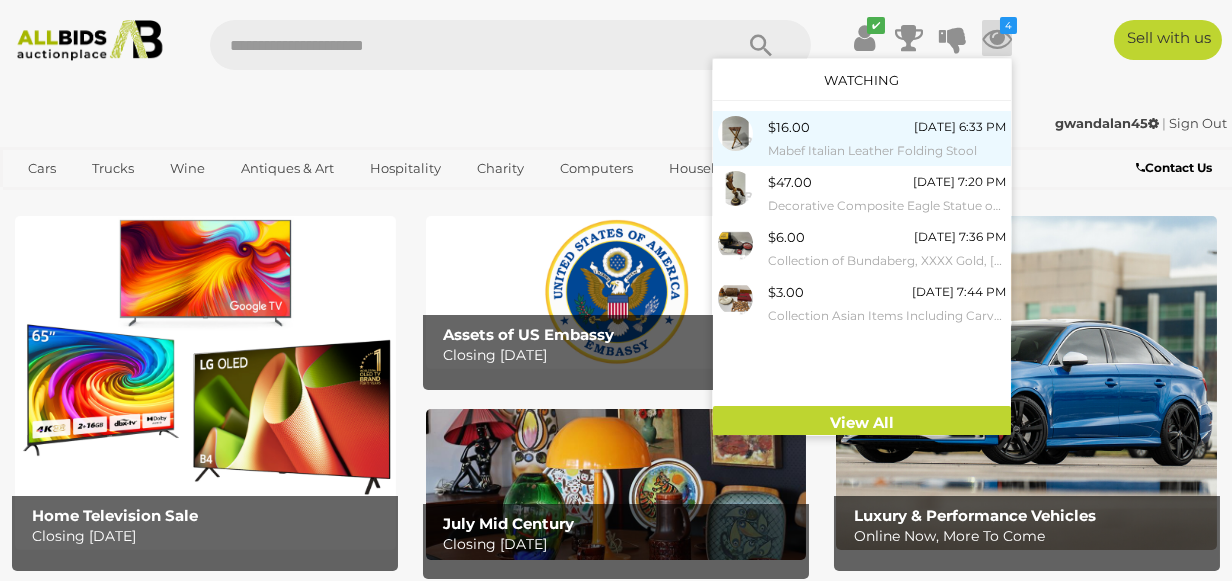 click on "$16.00" at bounding box center [789, 127] 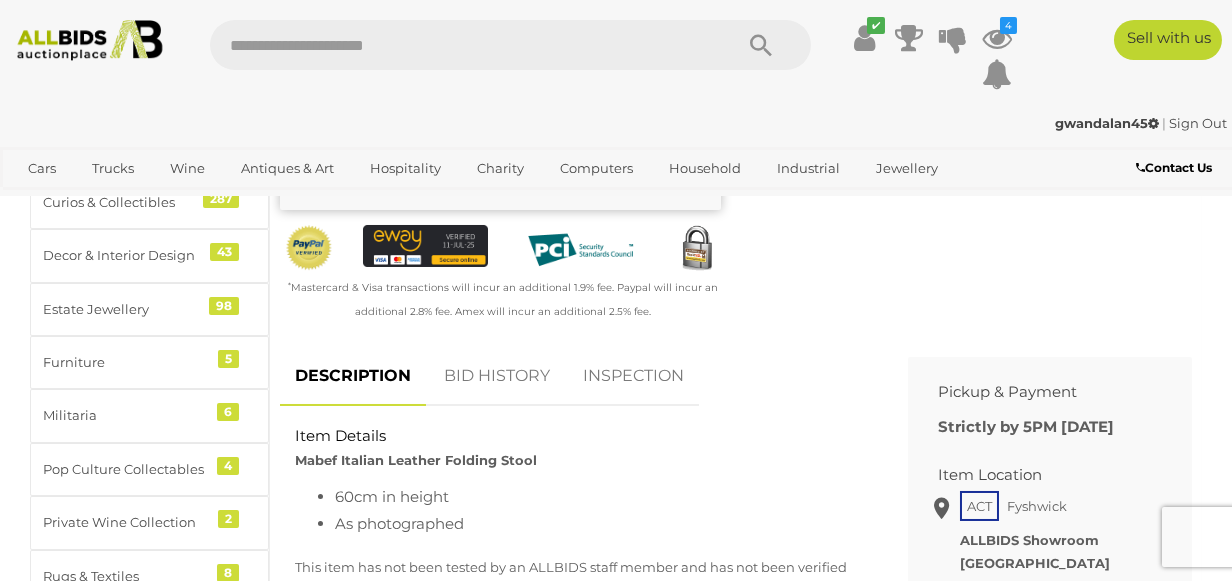 scroll, scrollTop: 600, scrollLeft: 0, axis: vertical 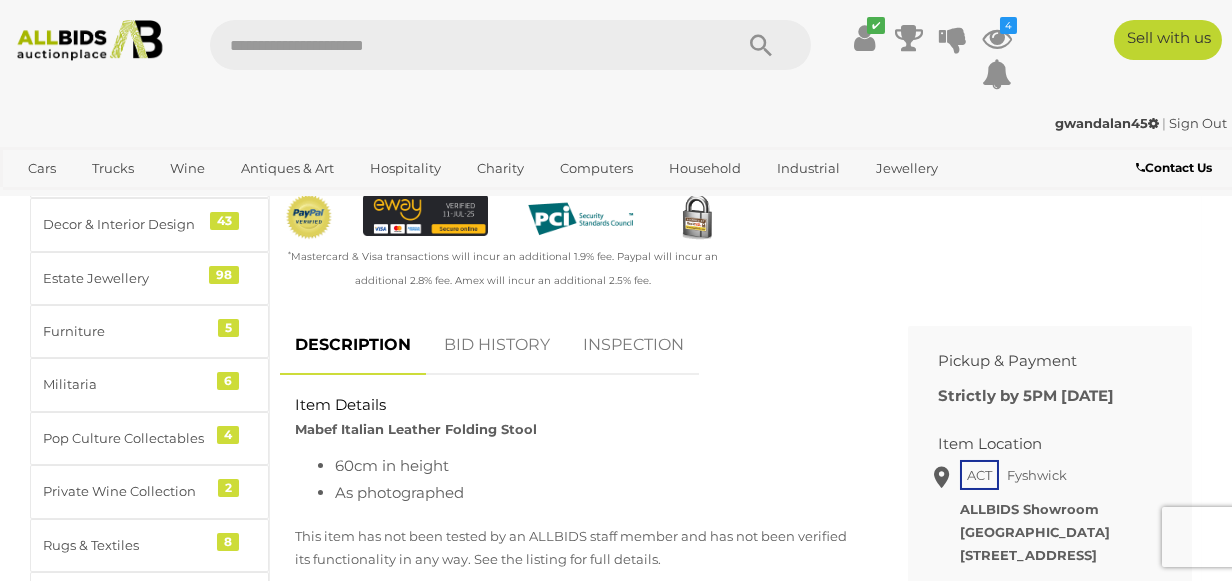 click on "BID HISTORY" at bounding box center (497, 345) 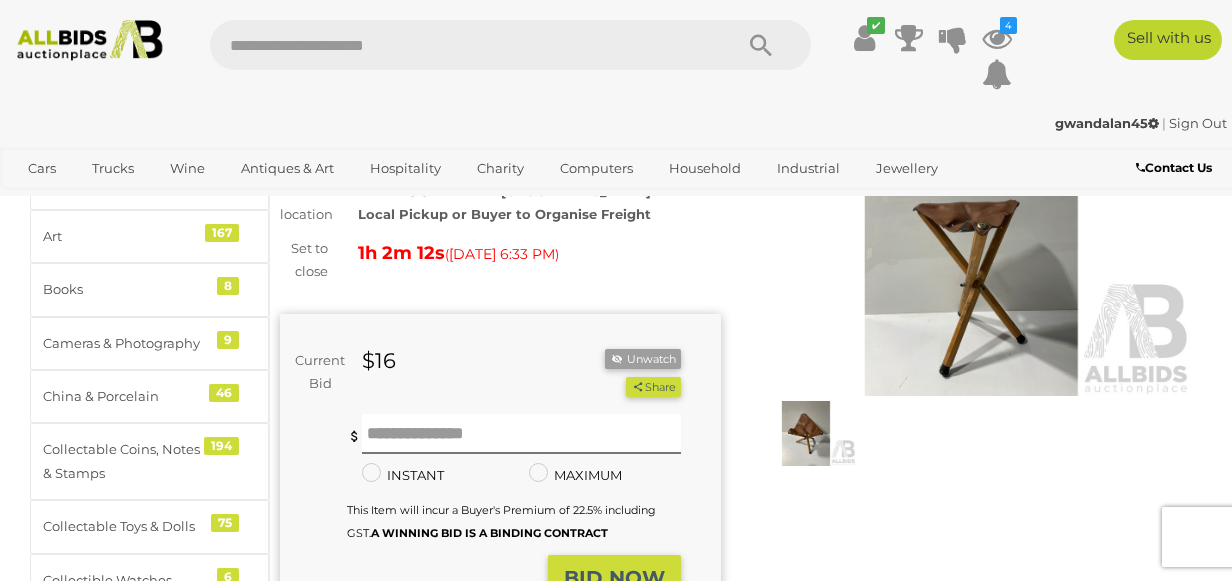 scroll, scrollTop: 0, scrollLeft: 0, axis: both 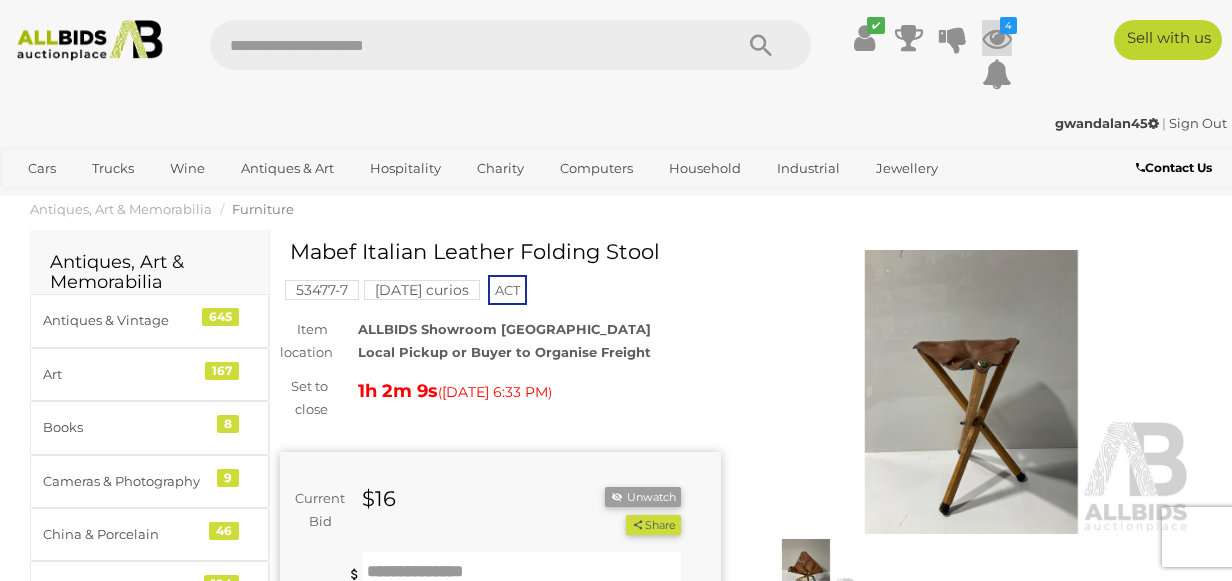 click at bounding box center (997, 38) 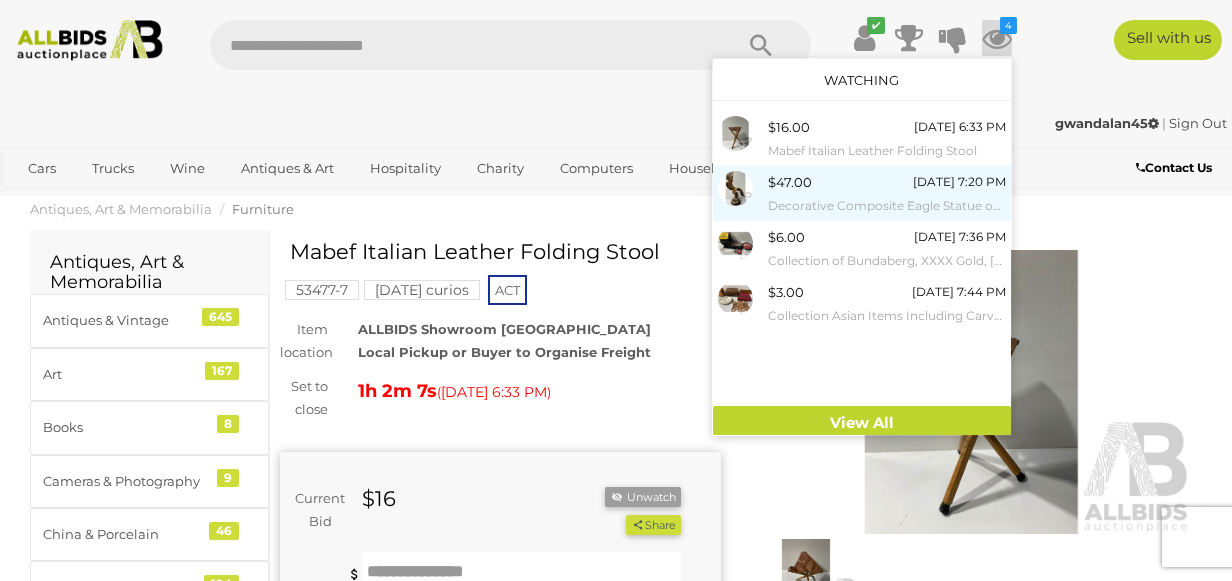 click on "$47.00" at bounding box center (790, 182) 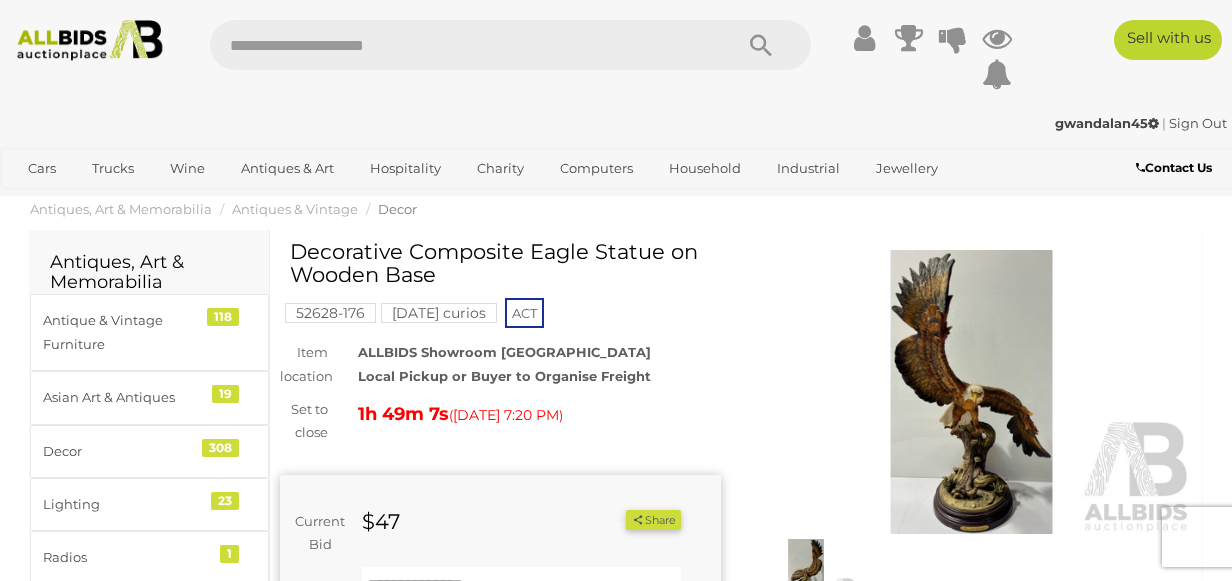 scroll, scrollTop: 0, scrollLeft: 0, axis: both 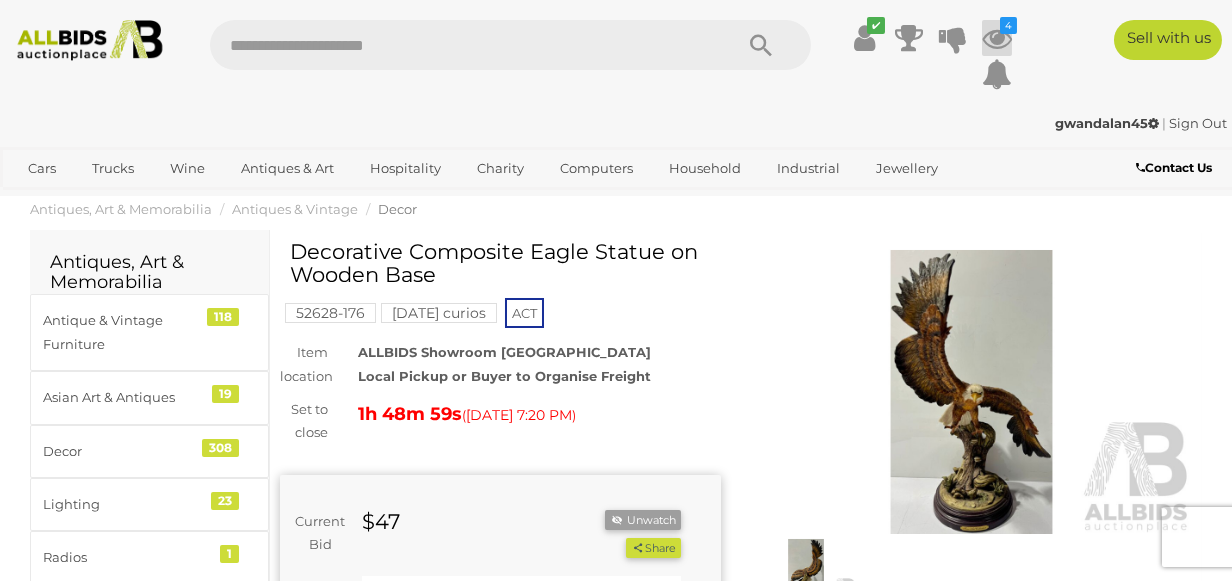 click at bounding box center (997, 38) 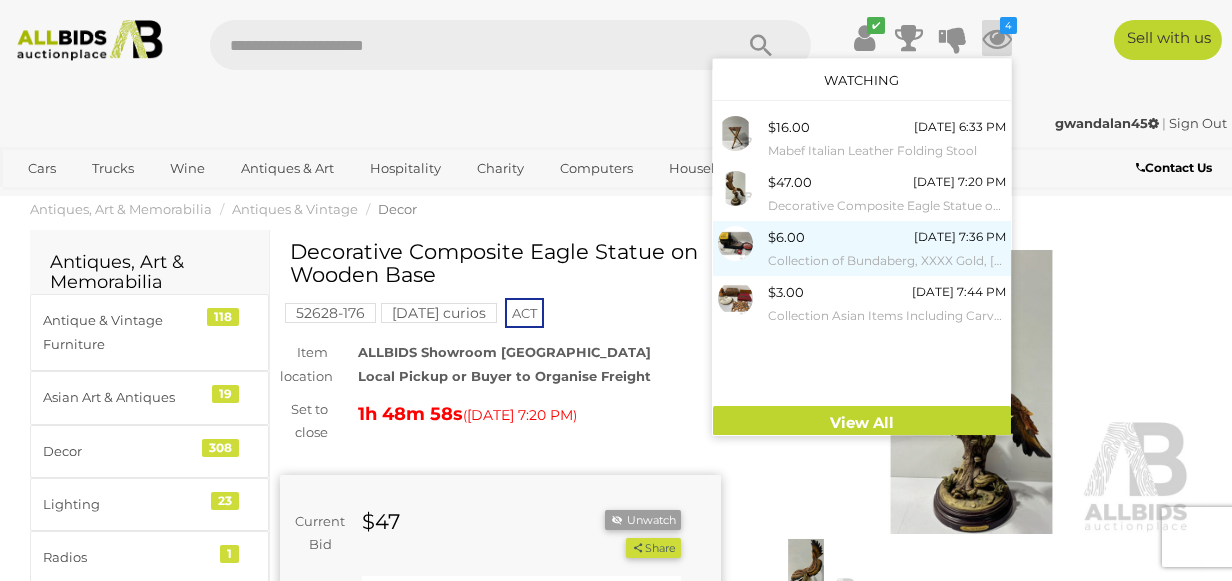 click on "$6.00
[DATE] 7:36 PM
Collection of Bundaberg, XXXX Gold, Carlton, and [PERSON_NAME] Merchandise - Cooler Bag, Stubby Holder, Flask and More" at bounding box center [887, 248] 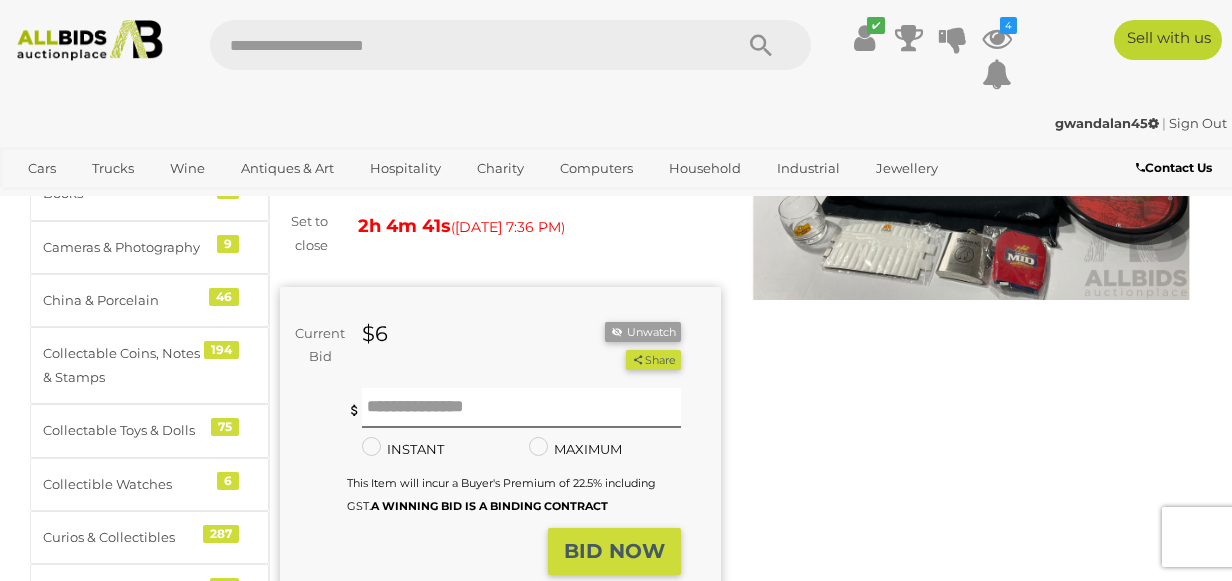 scroll, scrollTop: 0, scrollLeft: 0, axis: both 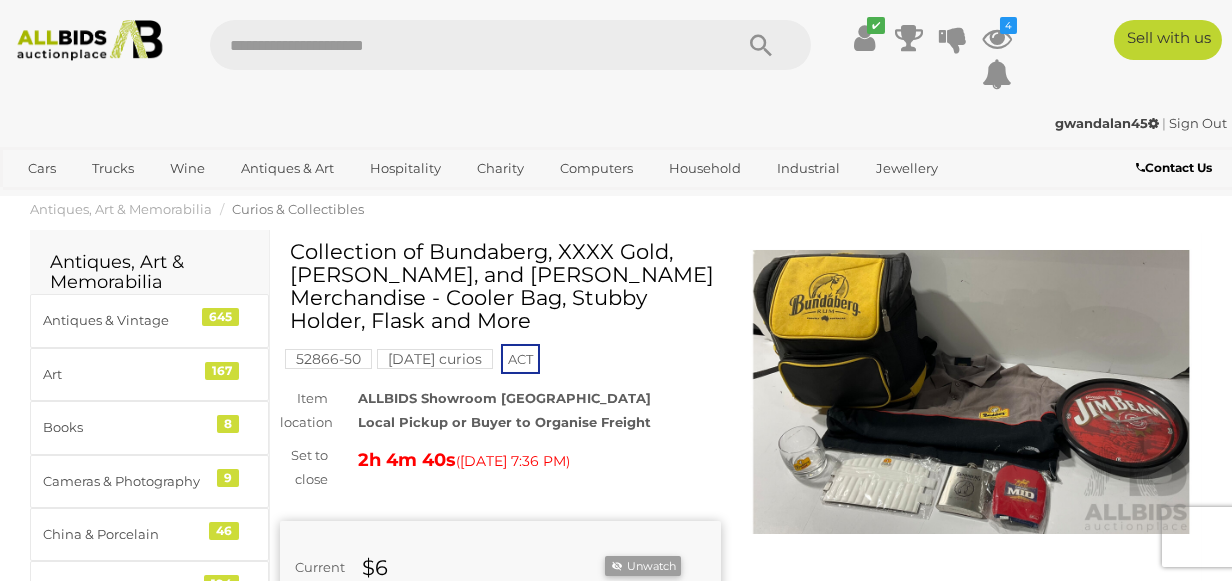 click at bounding box center (971, 392) 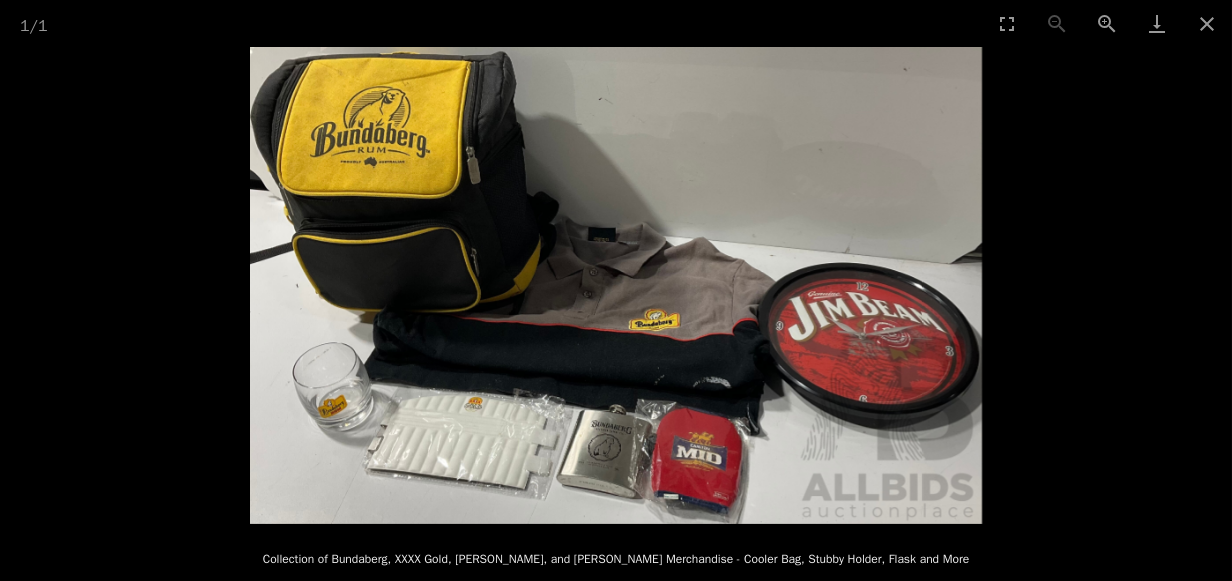 click at bounding box center [616, 285] 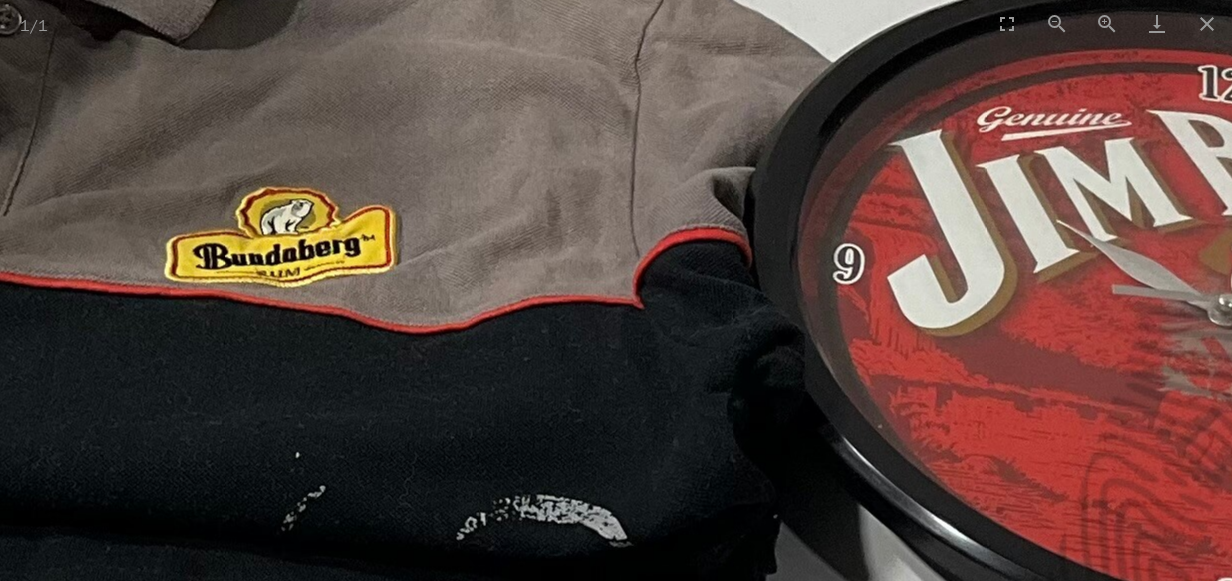 scroll, scrollTop: 0, scrollLeft: 0, axis: both 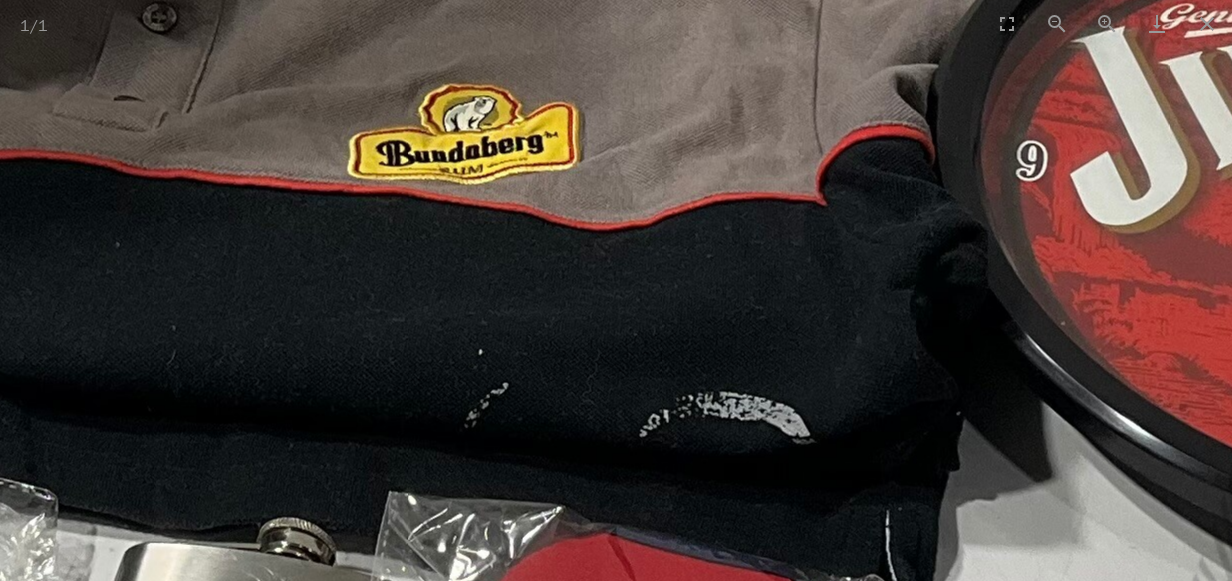 drag, startPoint x: 873, startPoint y: 315, endPoint x: 1123, endPoint y: 246, distance: 259.34726 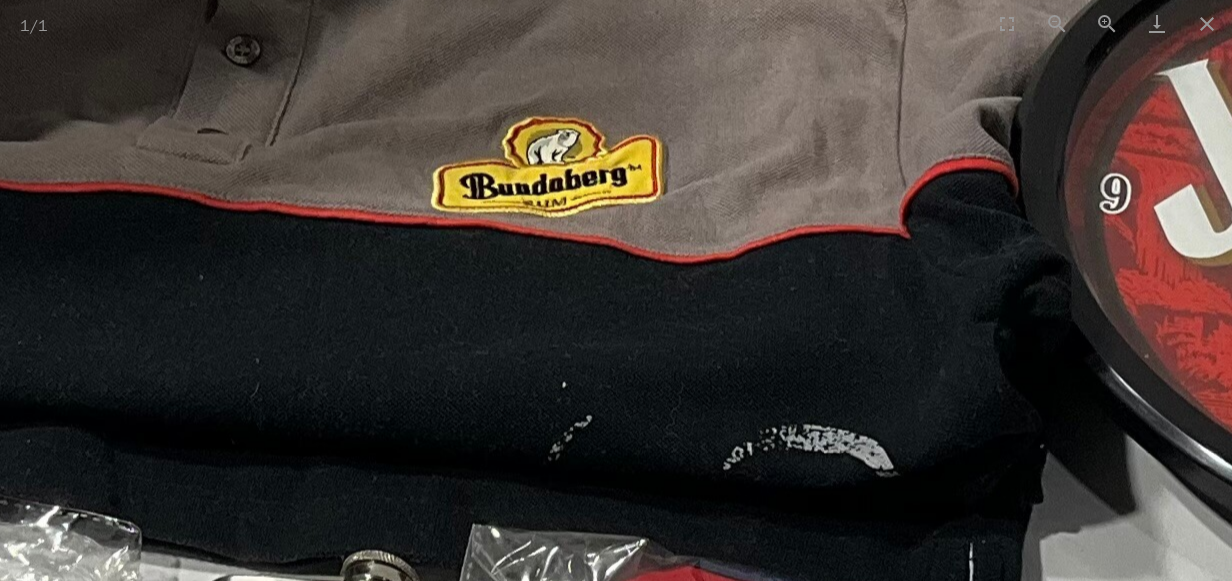 scroll, scrollTop: 0, scrollLeft: 0, axis: both 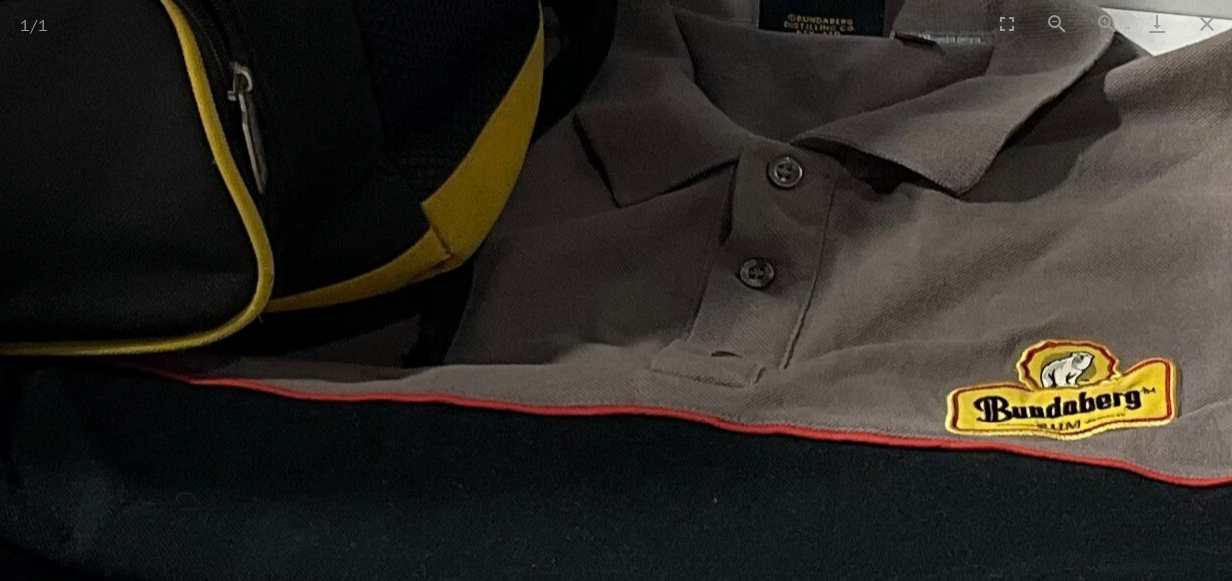 drag, startPoint x: 736, startPoint y: 257, endPoint x: 1250, endPoint y: 483, distance: 561.49084 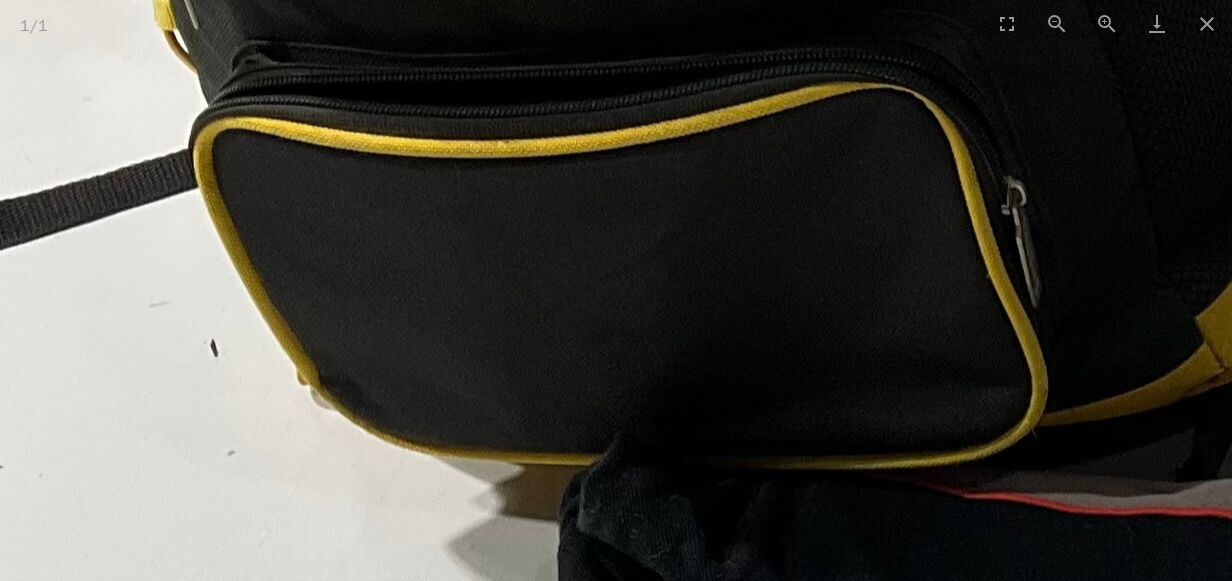 scroll, scrollTop: 0, scrollLeft: 0, axis: both 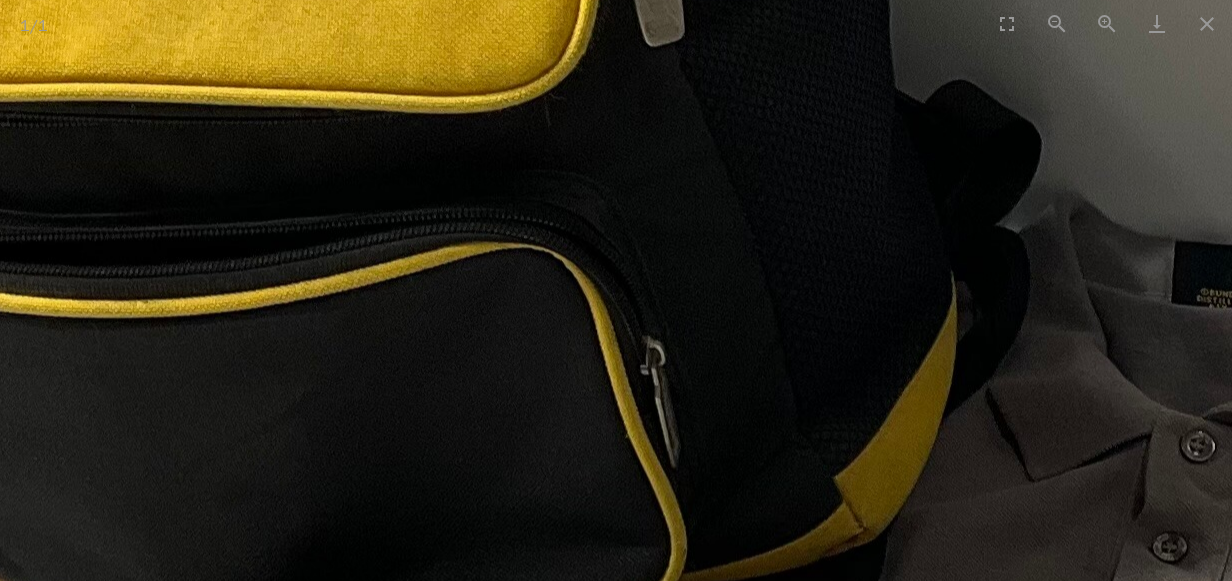 drag, startPoint x: 877, startPoint y: 375, endPoint x: 516, endPoint y: 536, distance: 395.2746 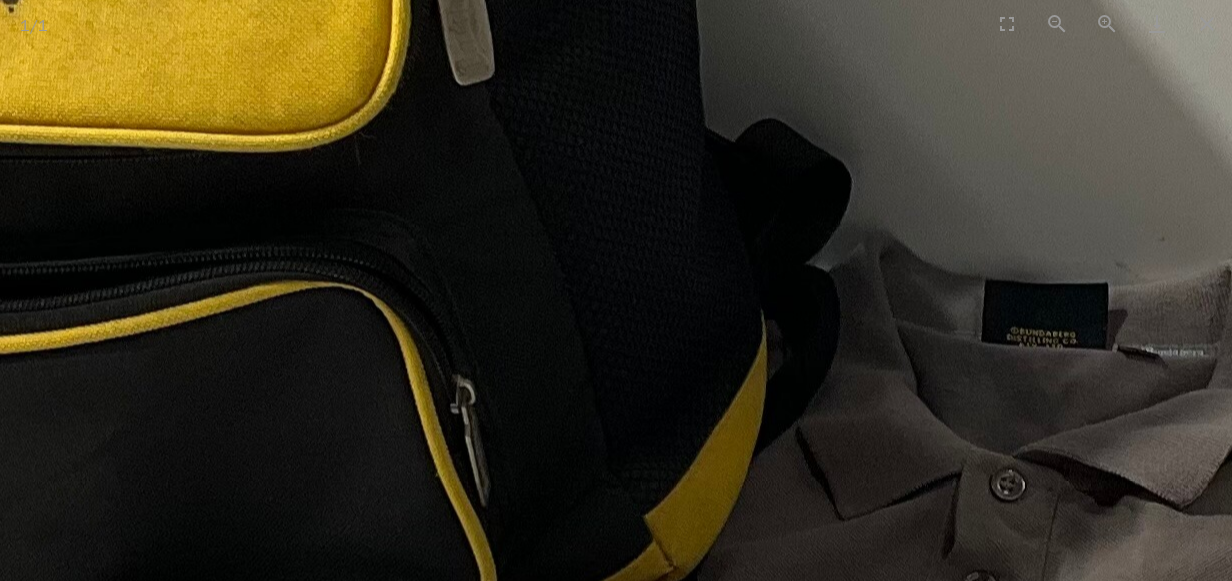 scroll, scrollTop: 0, scrollLeft: 0, axis: both 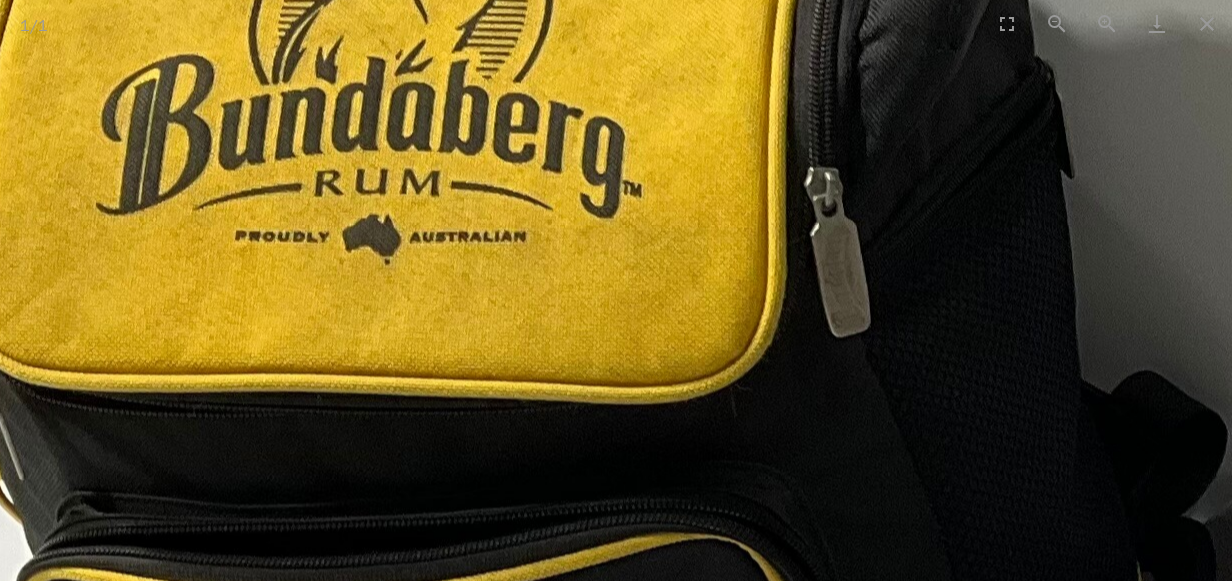 drag, startPoint x: 519, startPoint y: 350, endPoint x: 815, endPoint y: 522, distance: 342.34485 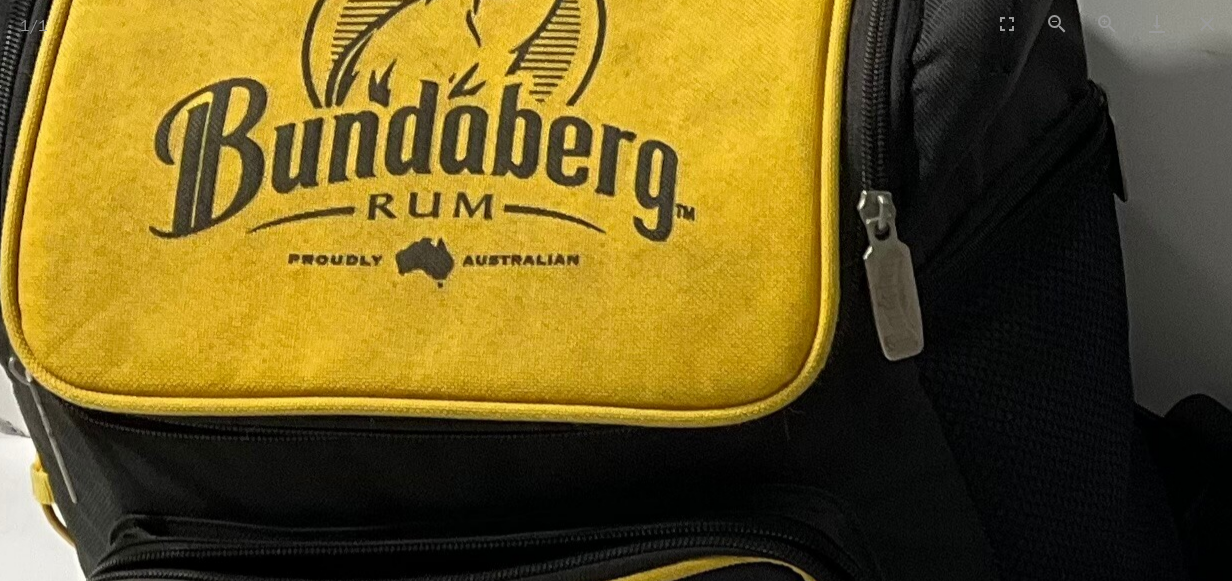 scroll, scrollTop: 0, scrollLeft: 0, axis: both 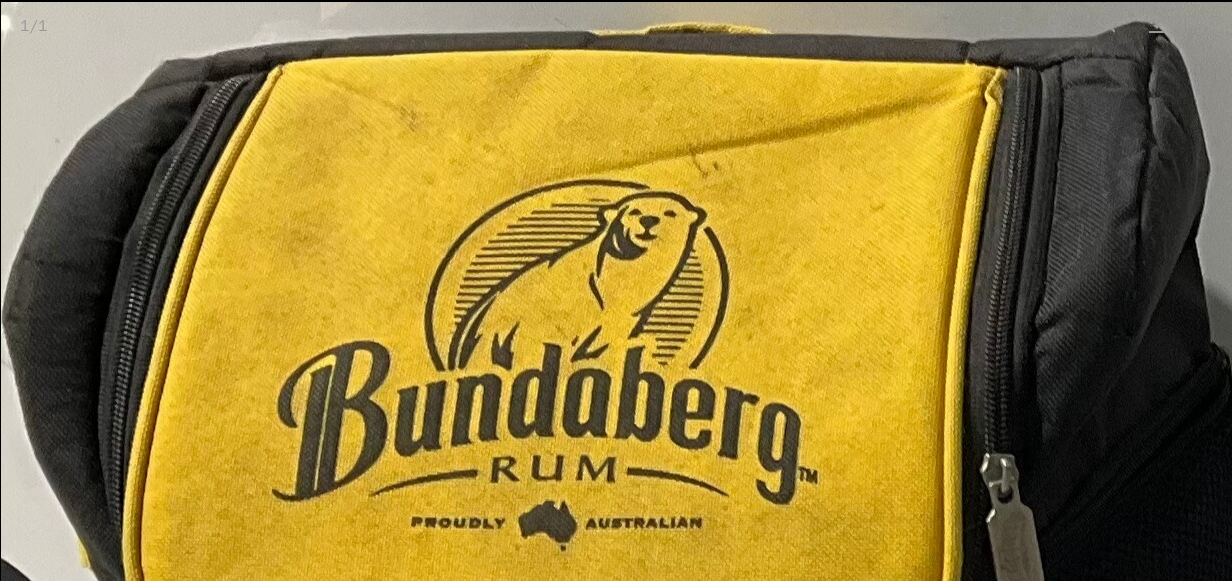 drag, startPoint x: 663, startPoint y: 369, endPoint x: 799, endPoint y: 631, distance: 295.19485 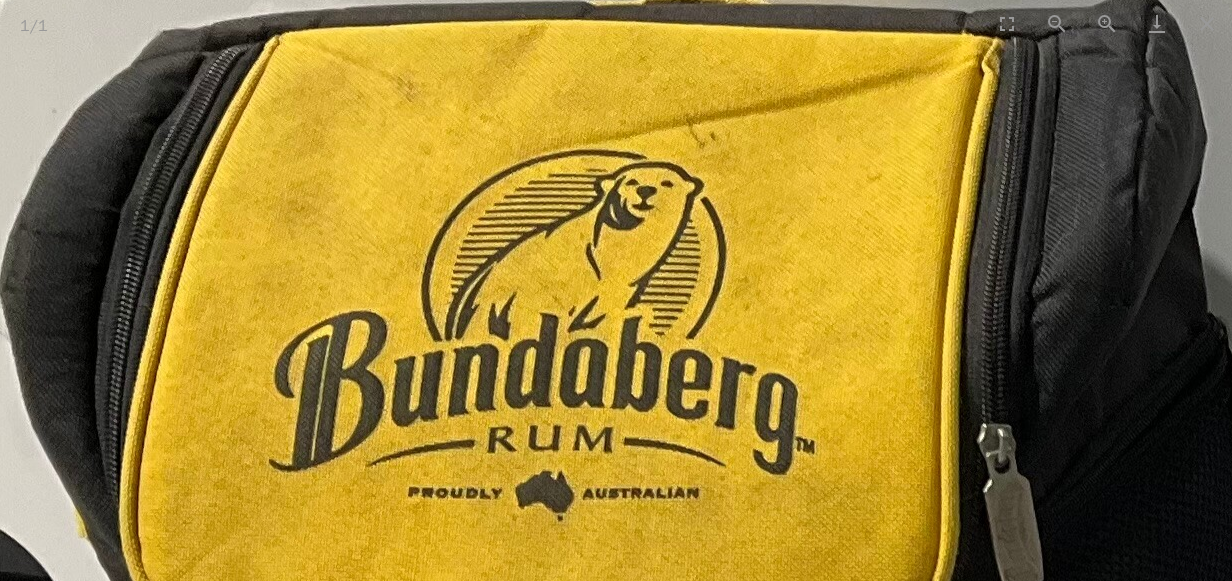 scroll, scrollTop: 0, scrollLeft: 0, axis: both 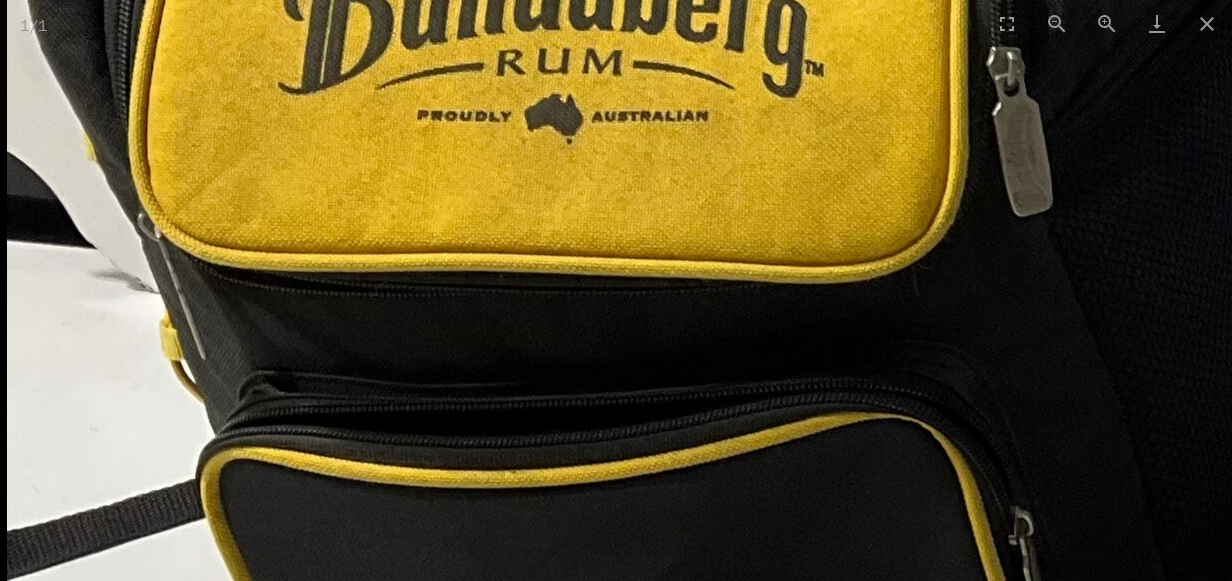 drag, startPoint x: 792, startPoint y: 482, endPoint x: 837, endPoint y: 107, distance: 377.69034 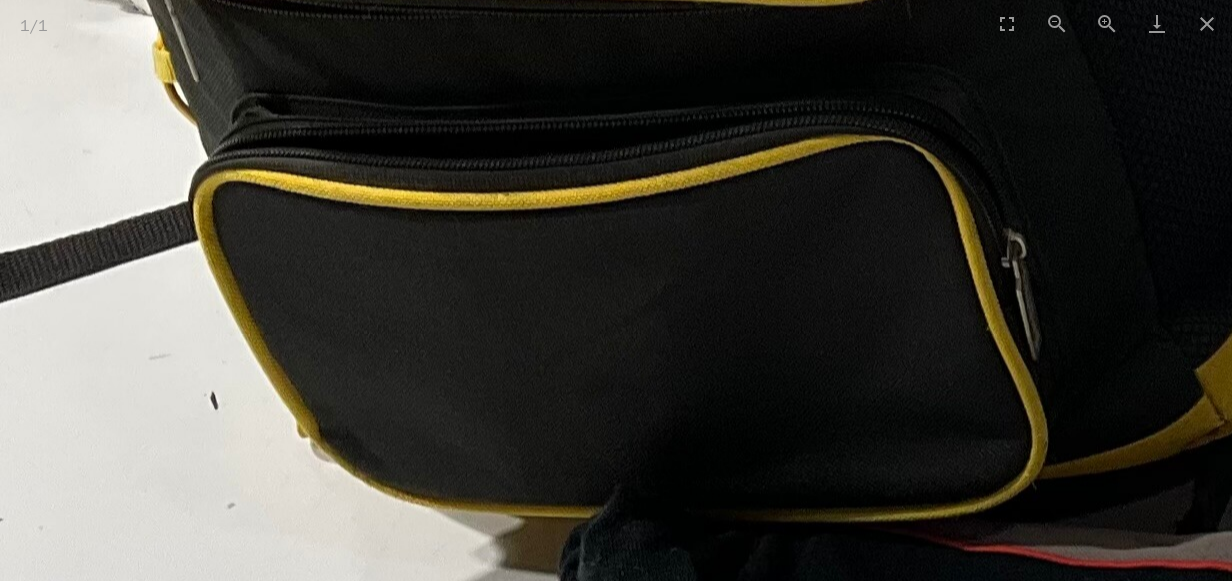 scroll, scrollTop: 0, scrollLeft: 0, axis: both 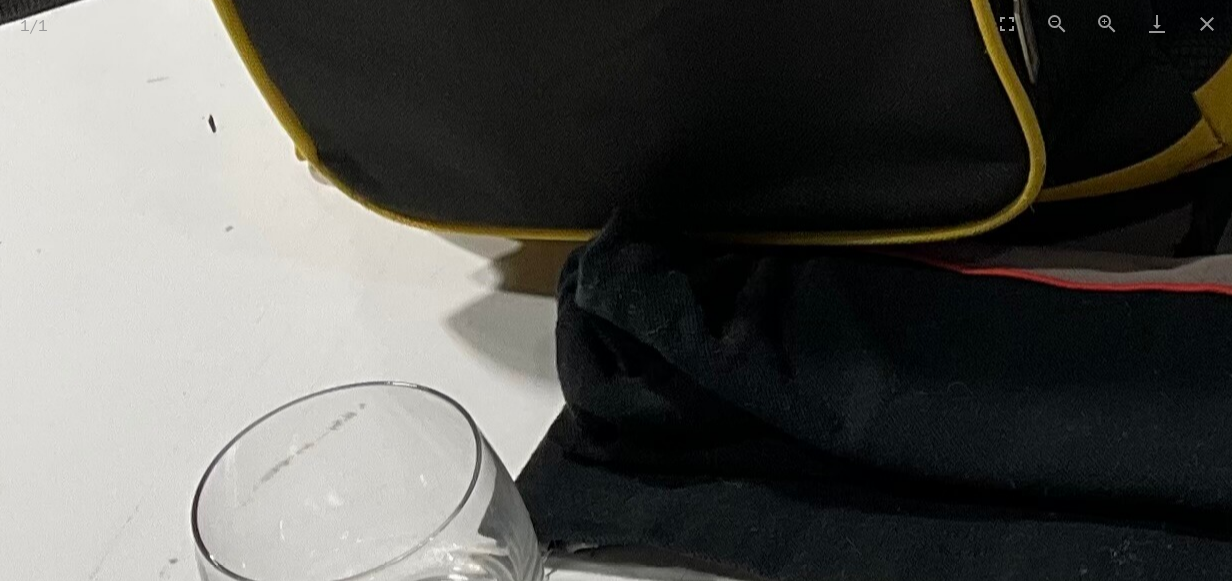 drag, startPoint x: 805, startPoint y: 399, endPoint x: 796, endPoint y: 159, distance: 240.16869 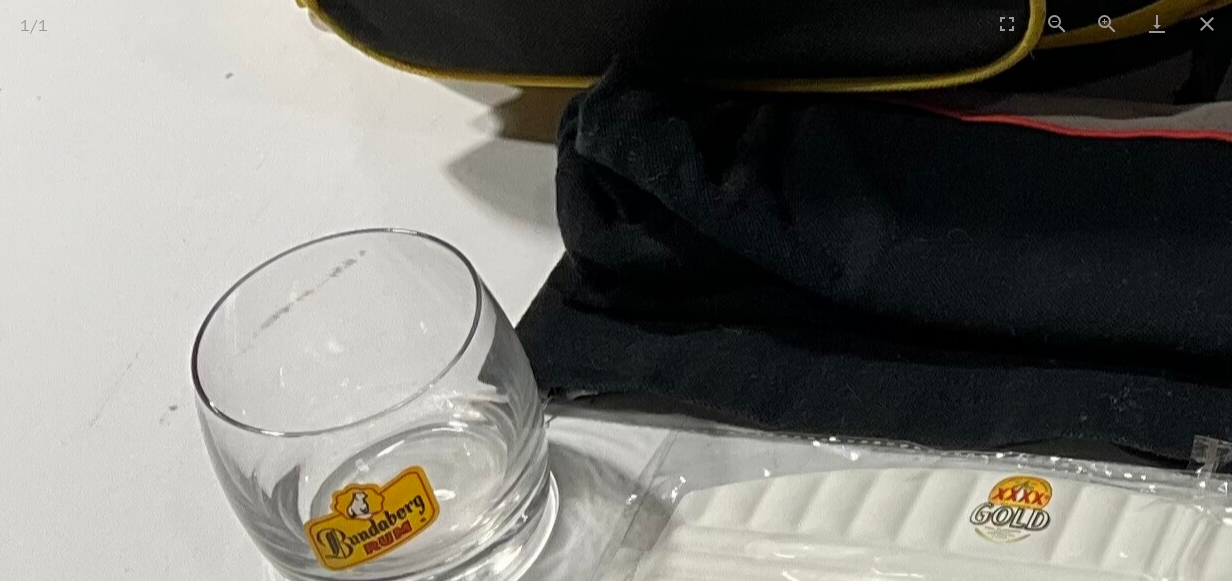 scroll, scrollTop: 0, scrollLeft: 0, axis: both 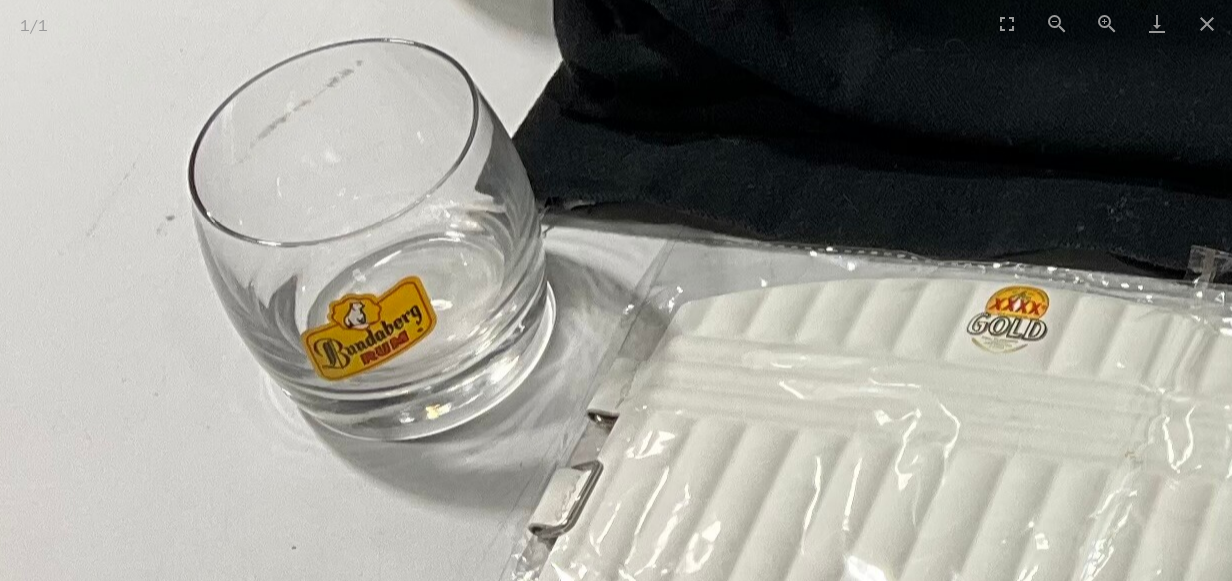 drag, startPoint x: 754, startPoint y: 399, endPoint x: 751, endPoint y: 209, distance: 190.02368 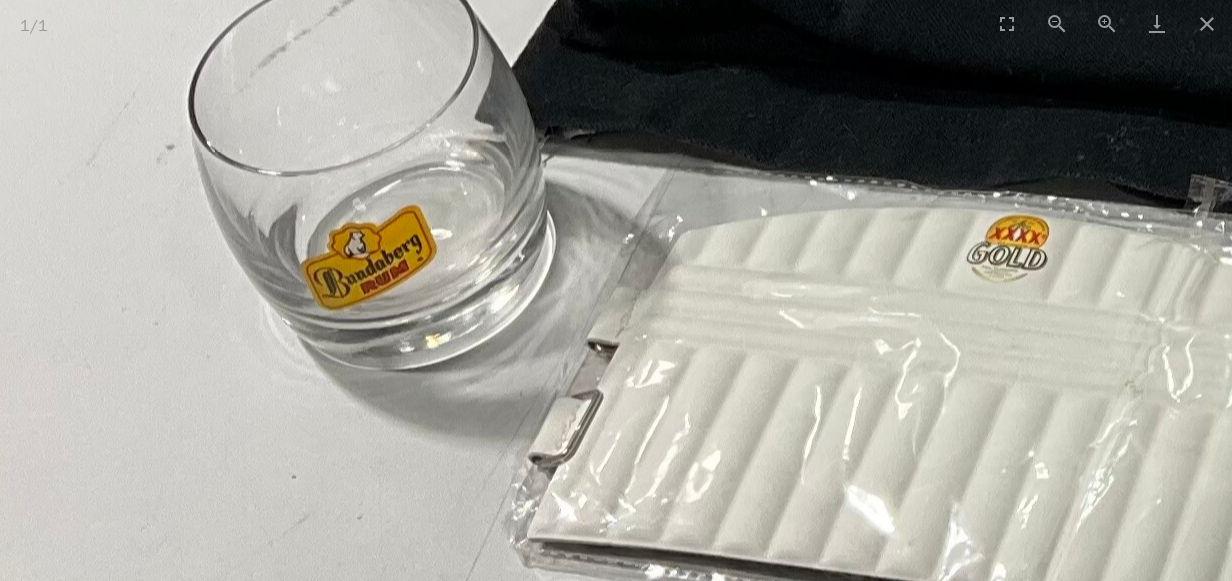 scroll, scrollTop: 0, scrollLeft: 0, axis: both 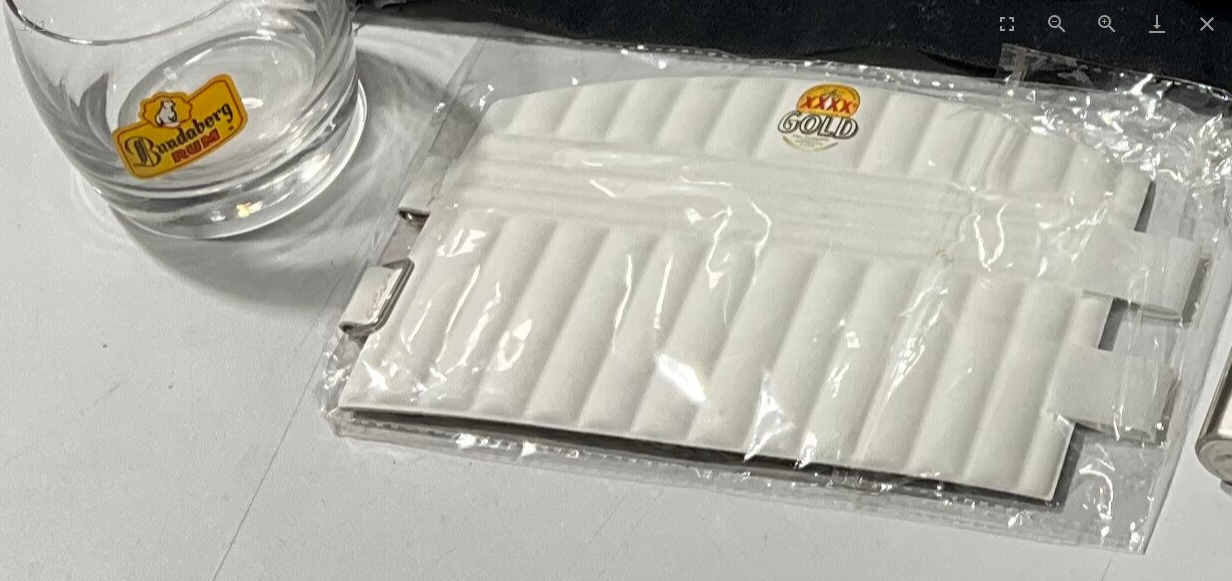 drag, startPoint x: 843, startPoint y: 444, endPoint x: 654, endPoint y: 313, distance: 229.96086 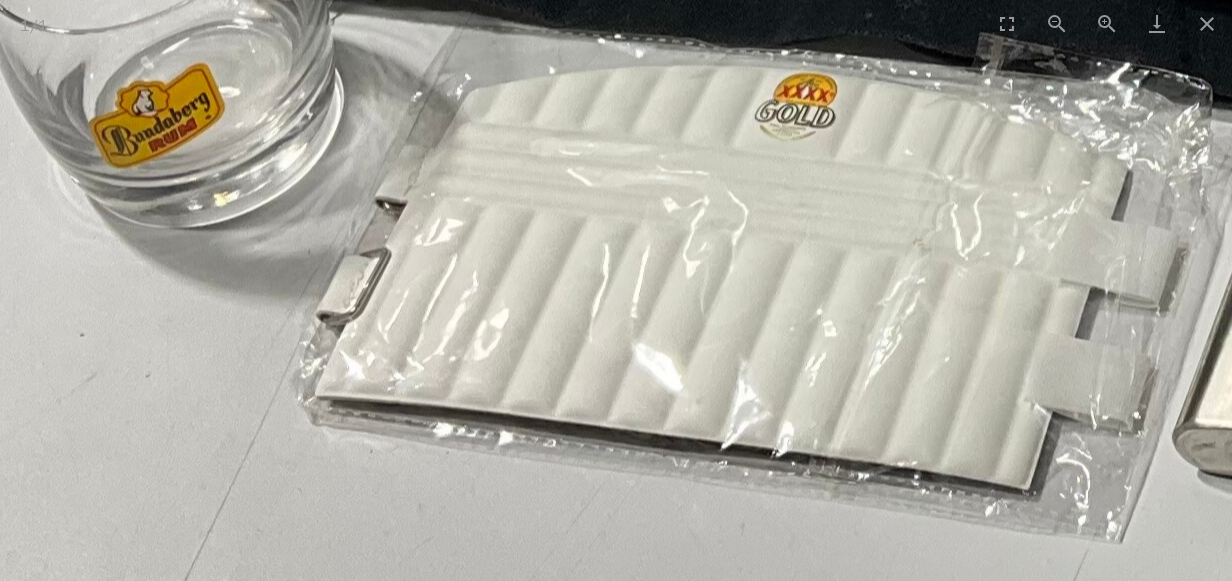 scroll, scrollTop: 0, scrollLeft: 0, axis: both 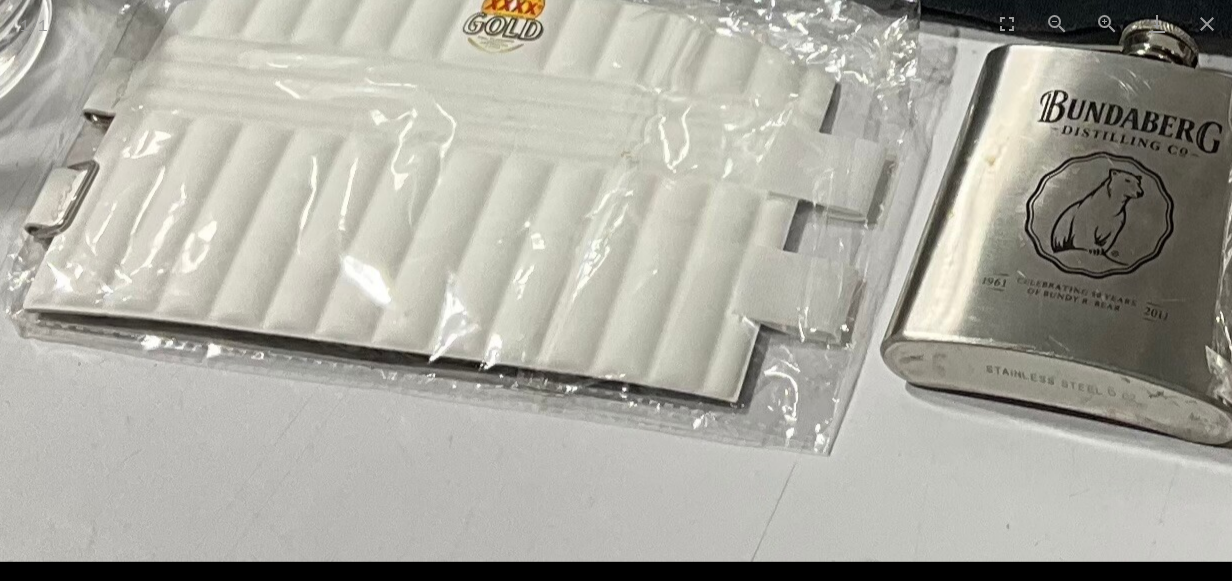 drag, startPoint x: 844, startPoint y: 366, endPoint x: 507, endPoint y: 187, distance: 381.58878 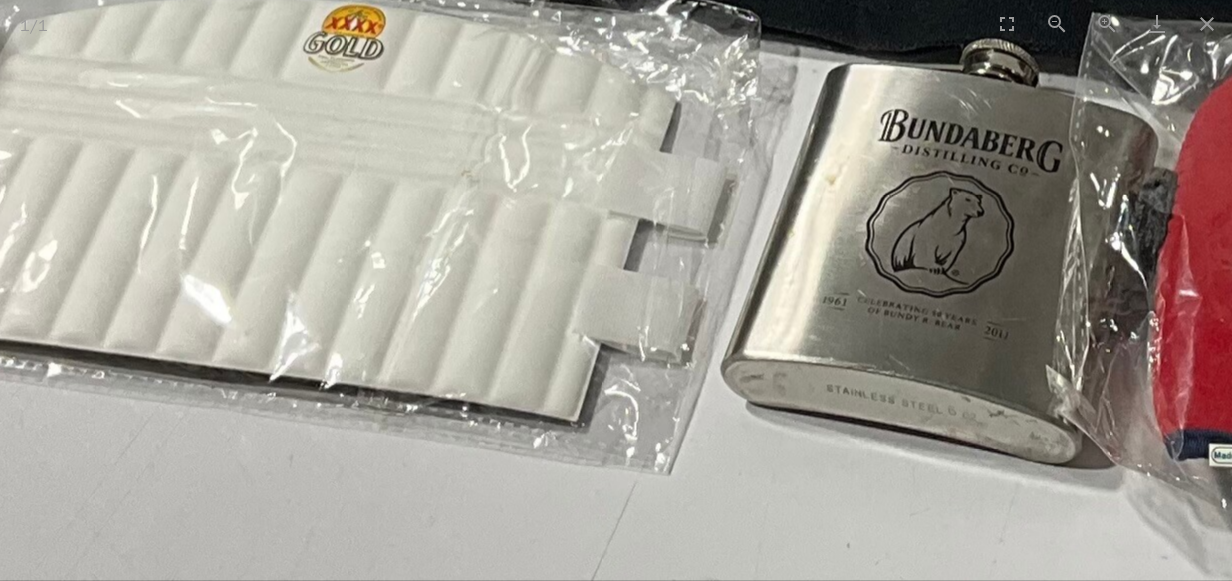 click at bounding box center (992, -502) 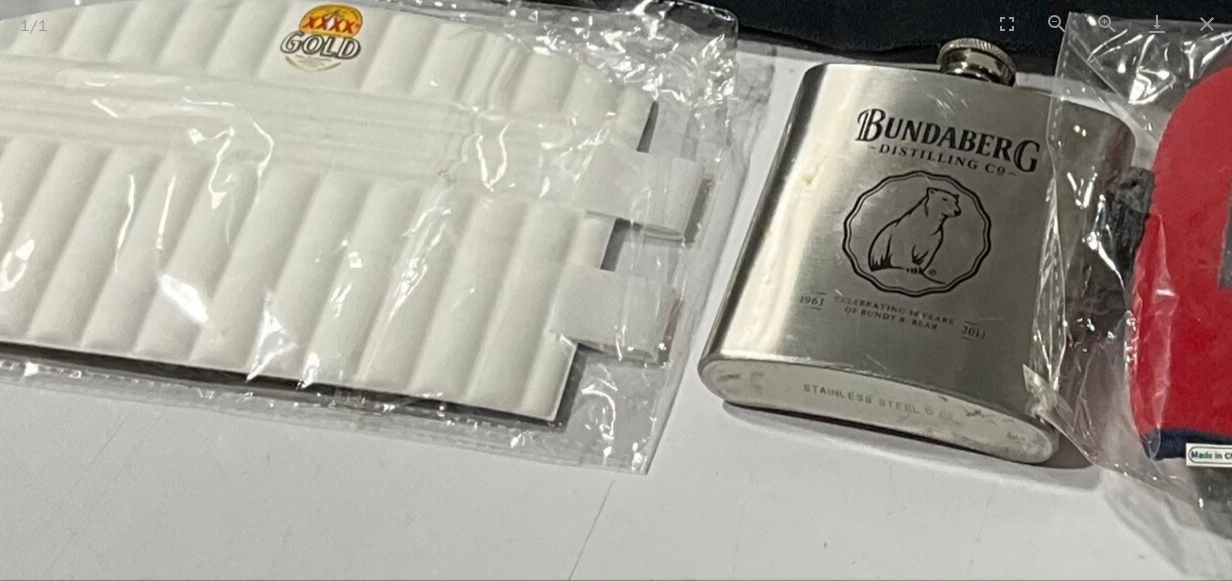 scroll, scrollTop: 0, scrollLeft: 0, axis: both 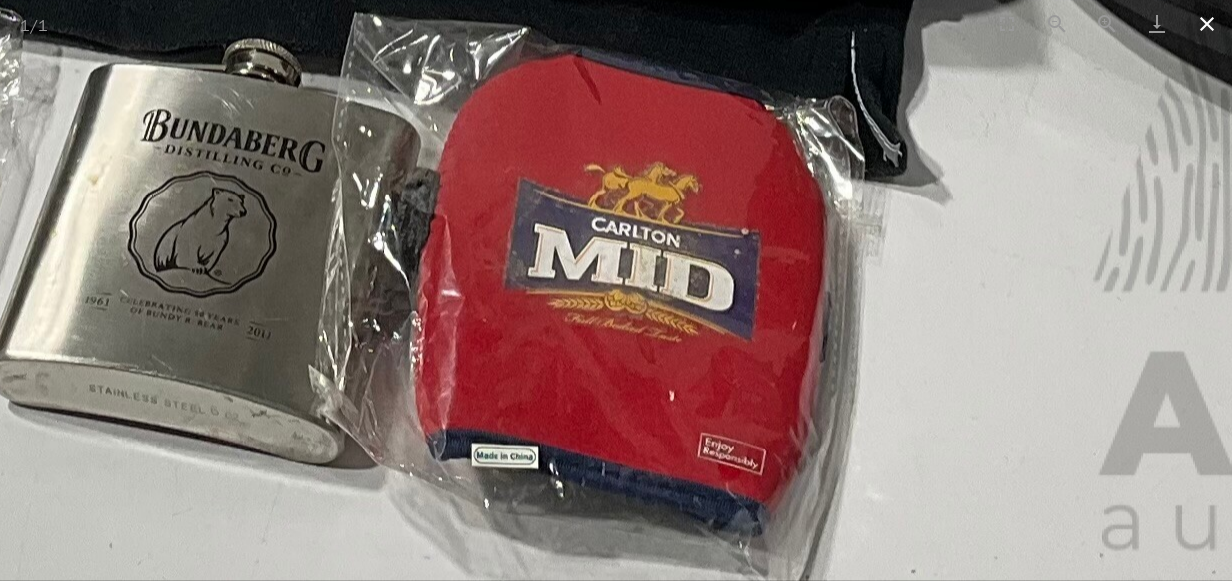 click at bounding box center (1207, 23) 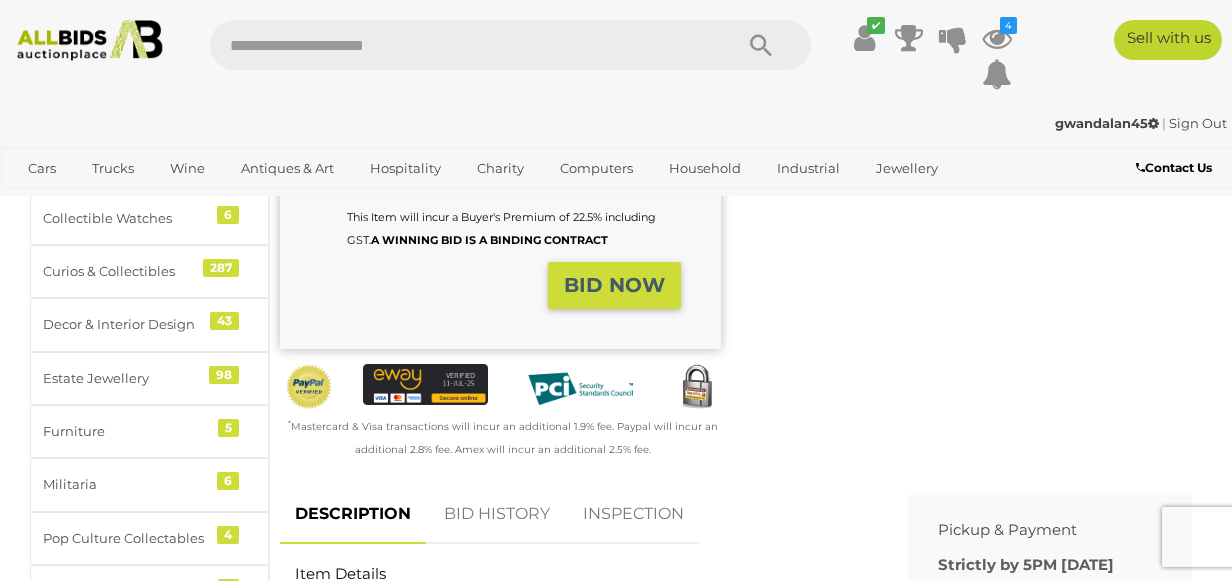 scroll, scrollTop: 400, scrollLeft: 0, axis: vertical 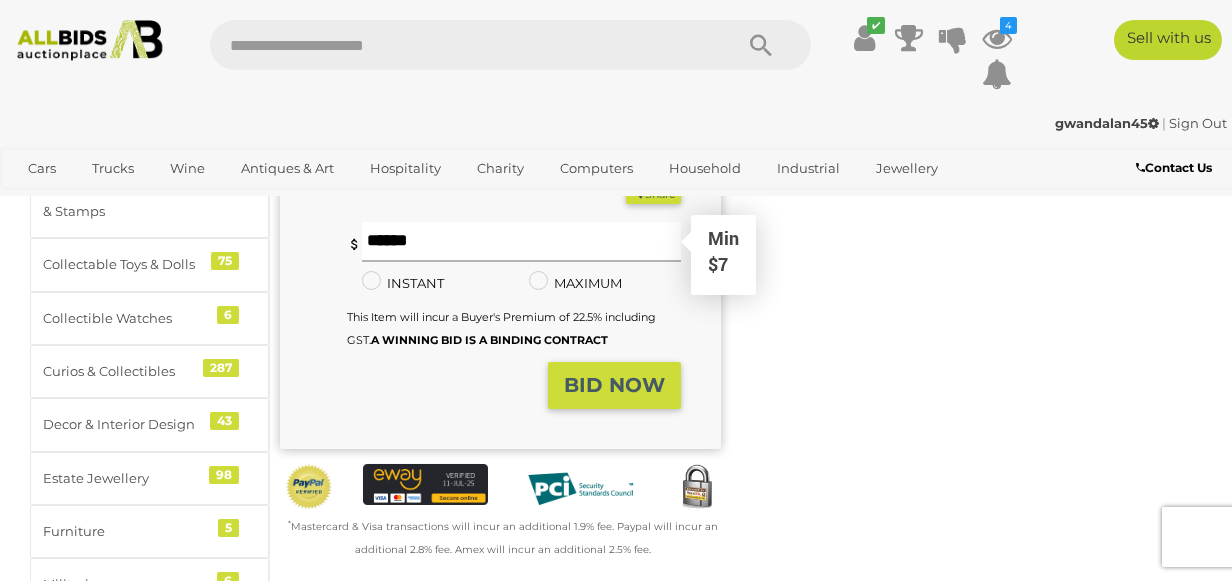 click at bounding box center [521, 242] 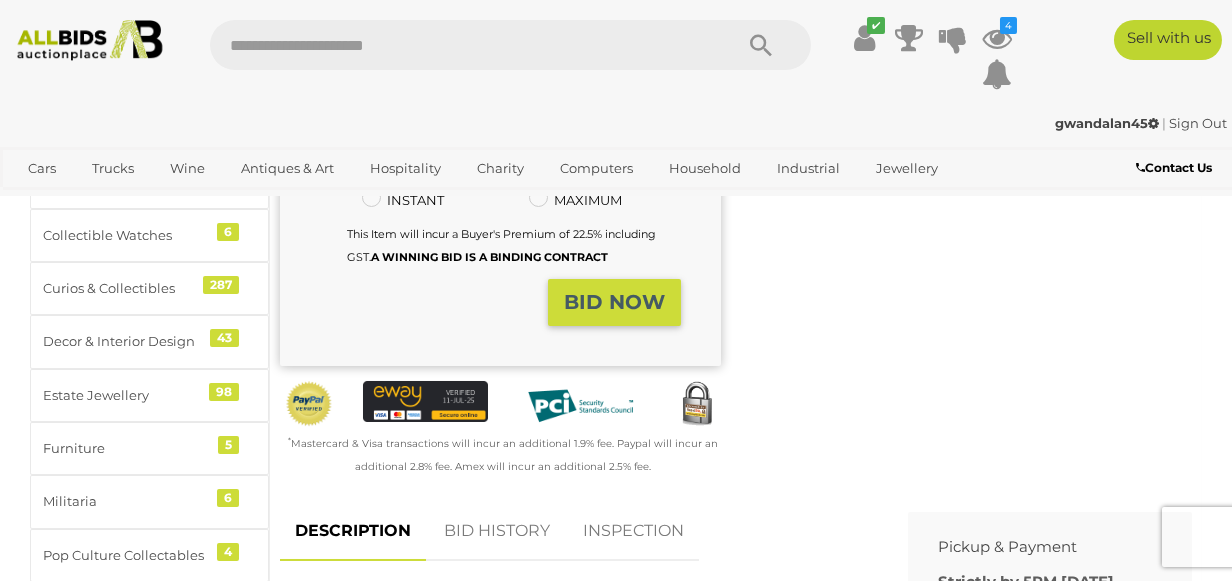 scroll, scrollTop: 600, scrollLeft: 0, axis: vertical 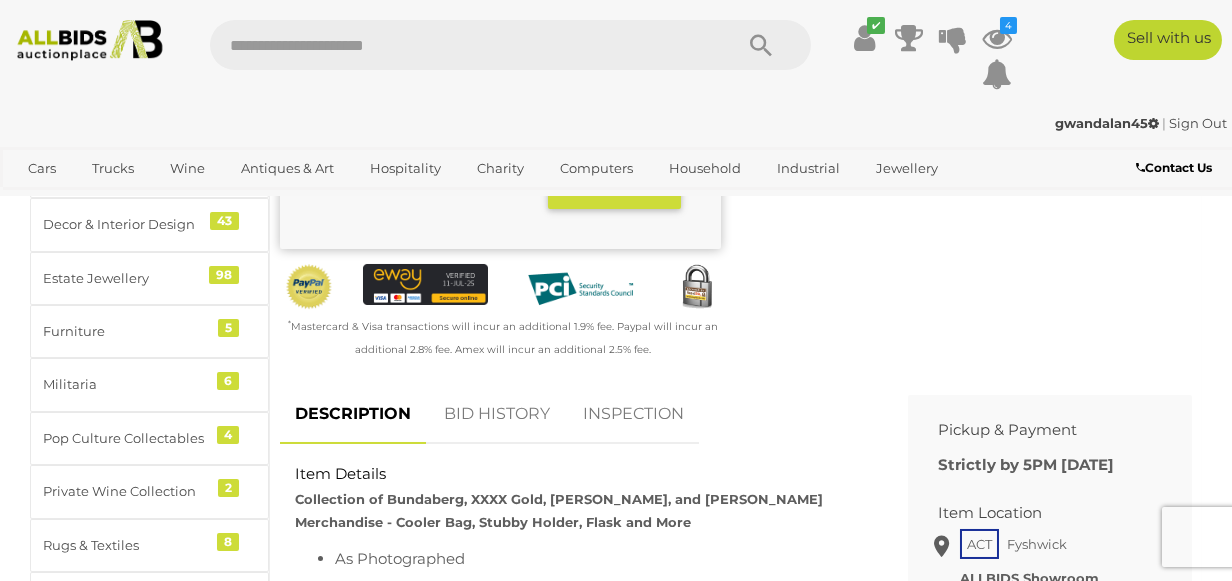 type on "**" 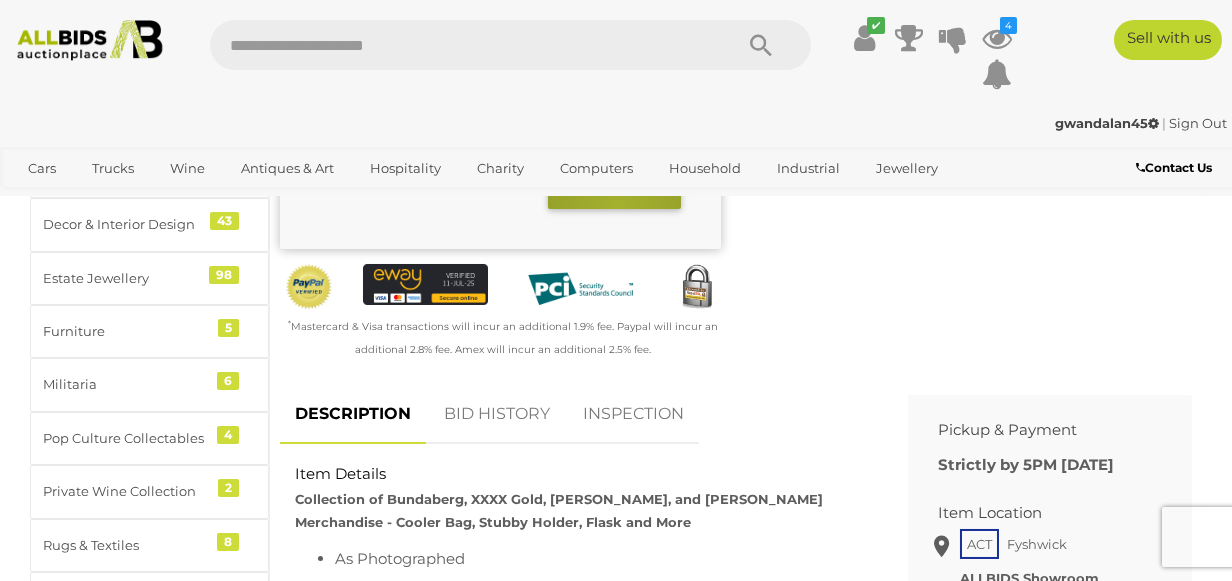 click on "BID NOW" at bounding box center [614, 185] 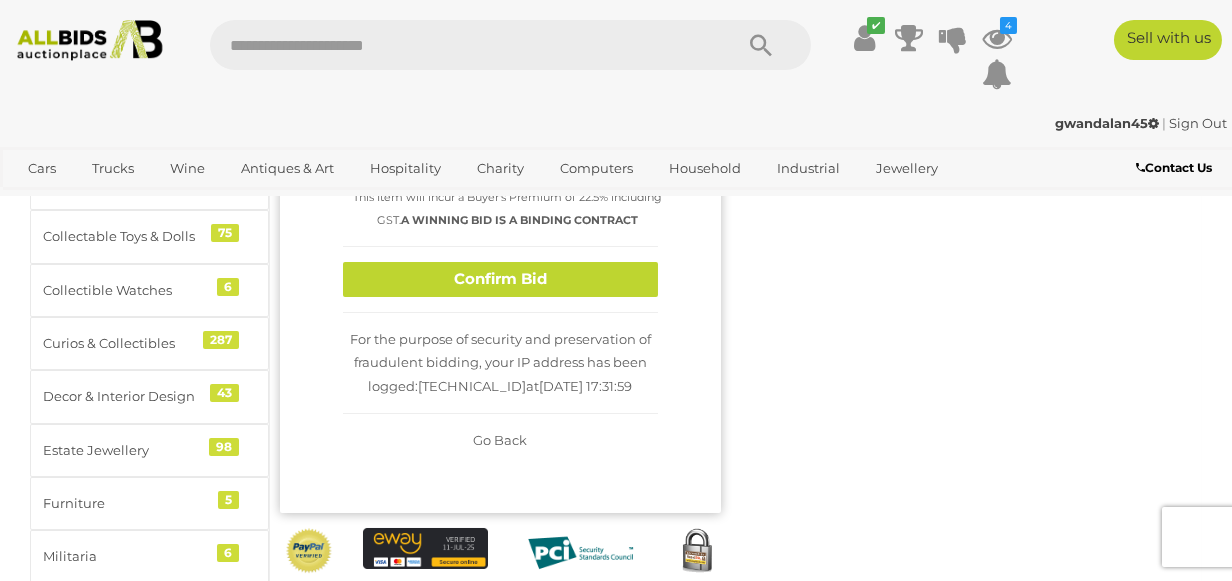 scroll, scrollTop: 400, scrollLeft: 0, axis: vertical 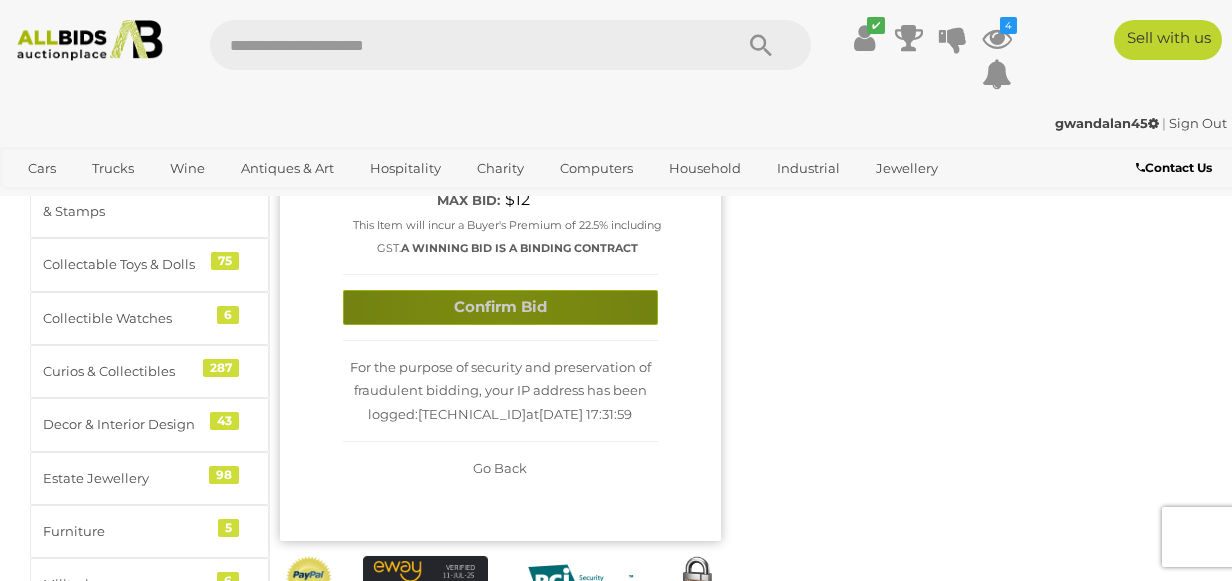 click on "Confirm Bid" at bounding box center (500, 307) 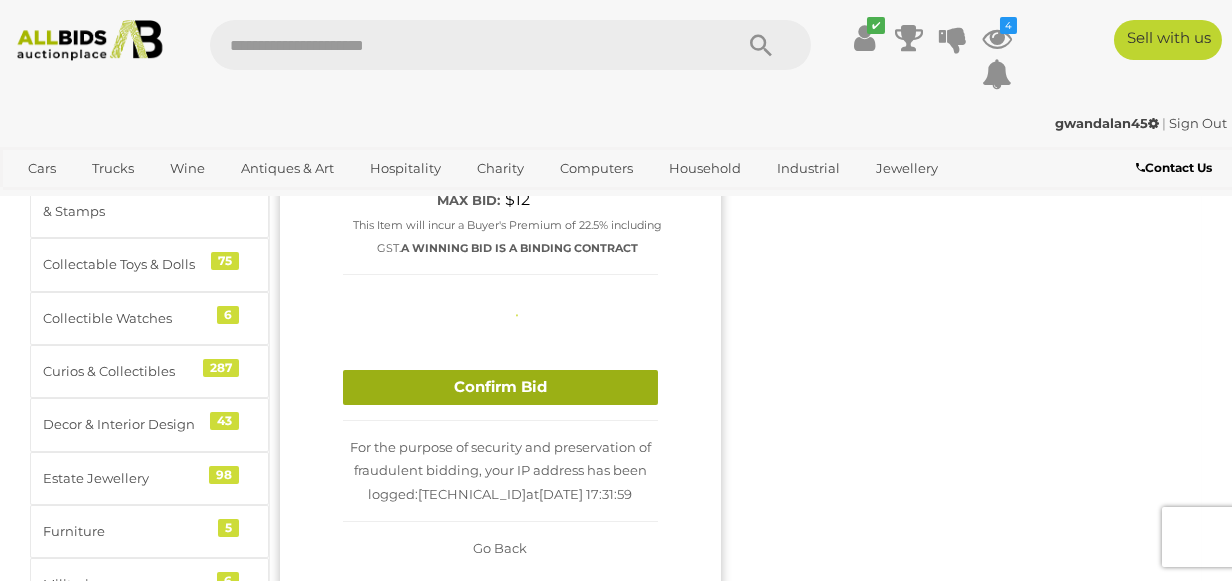 type 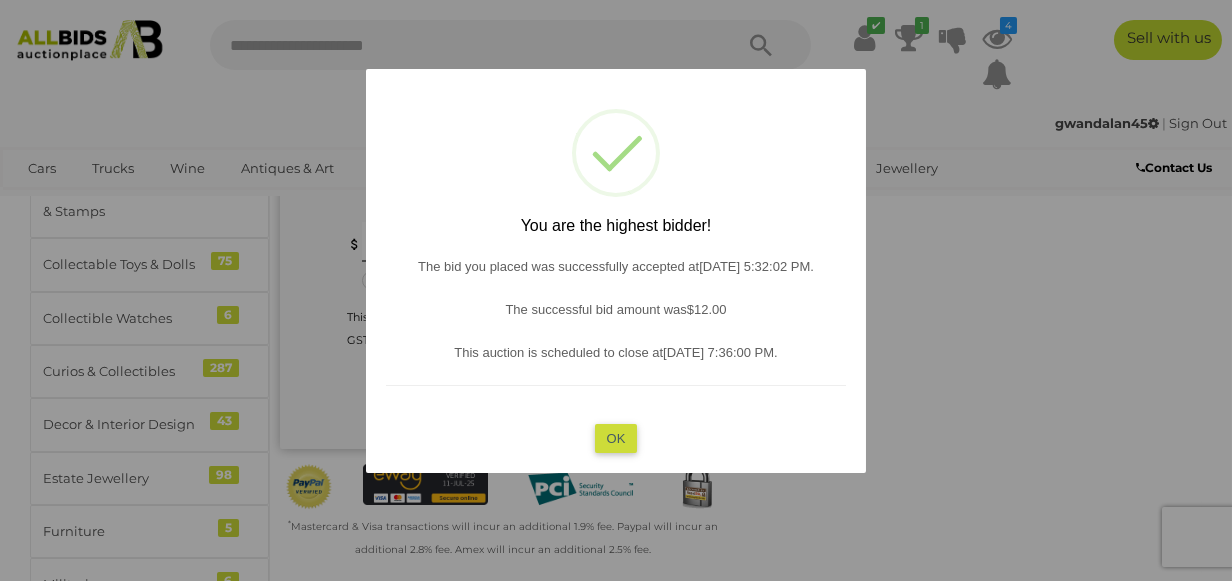 click on "OK" at bounding box center [616, 437] 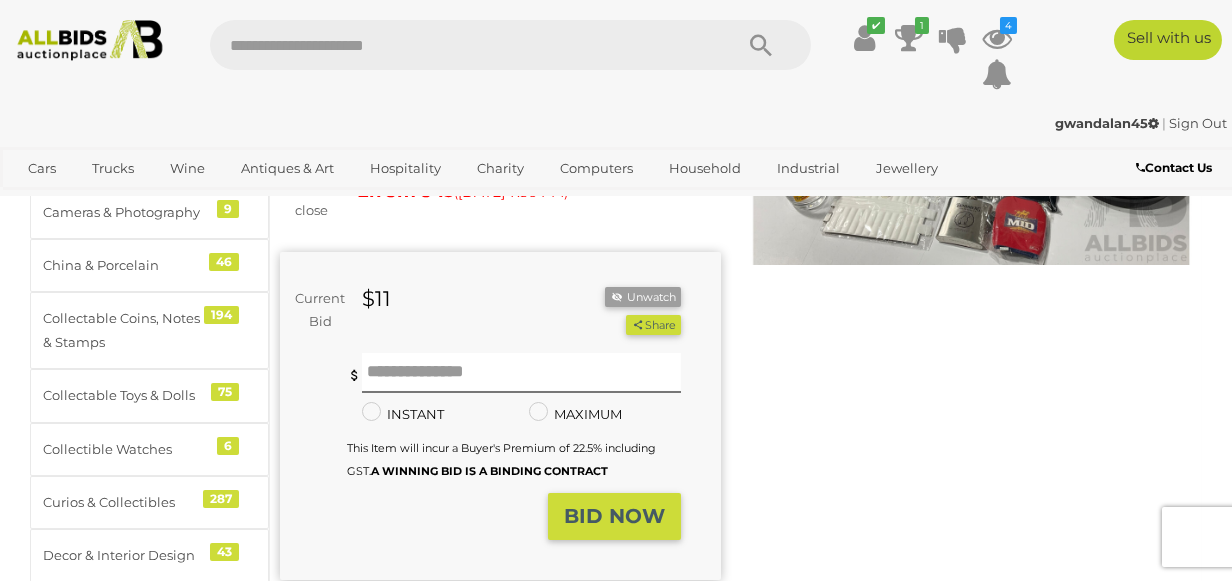 scroll, scrollTop: 200, scrollLeft: 0, axis: vertical 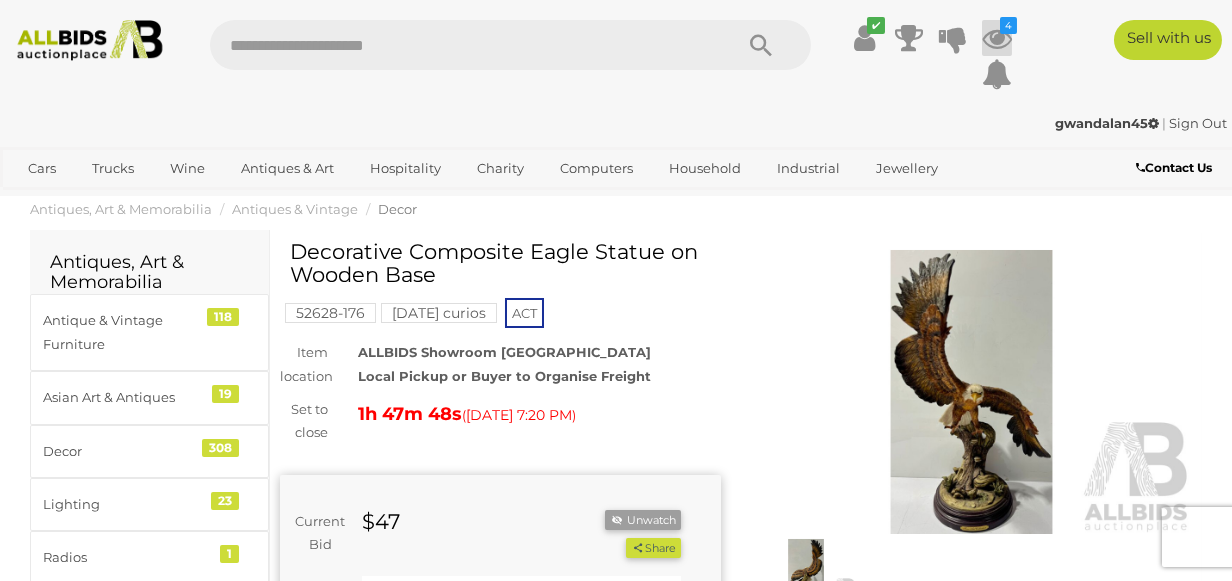 drag, startPoint x: 997, startPoint y: 41, endPoint x: 988, endPoint y: 46, distance: 10.29563 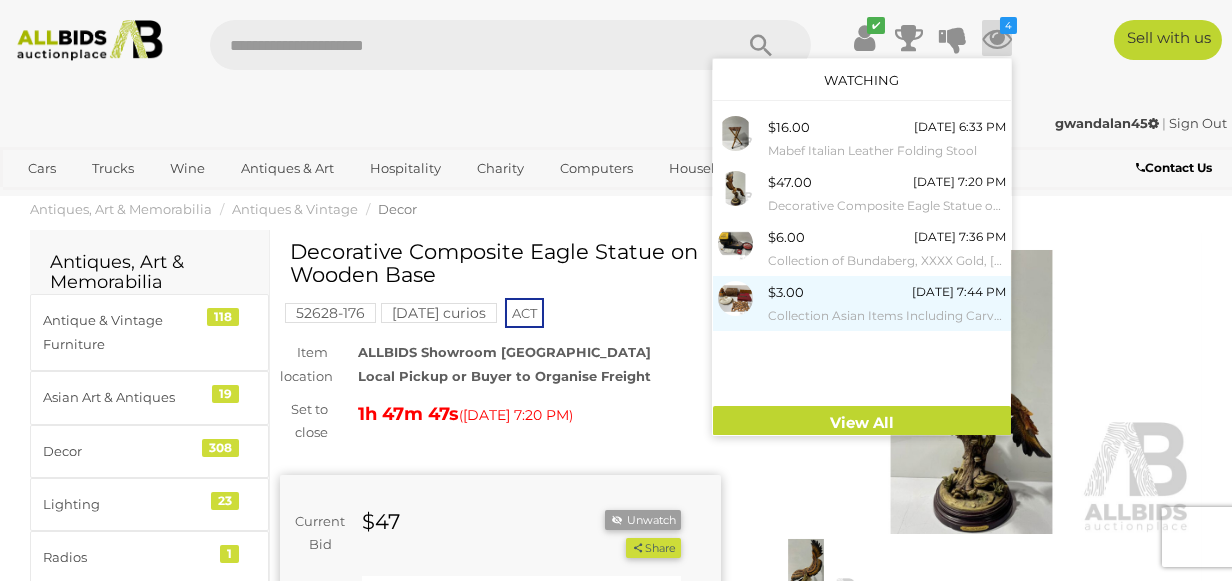 click on "$3.00" at bounding box center (786, 292) 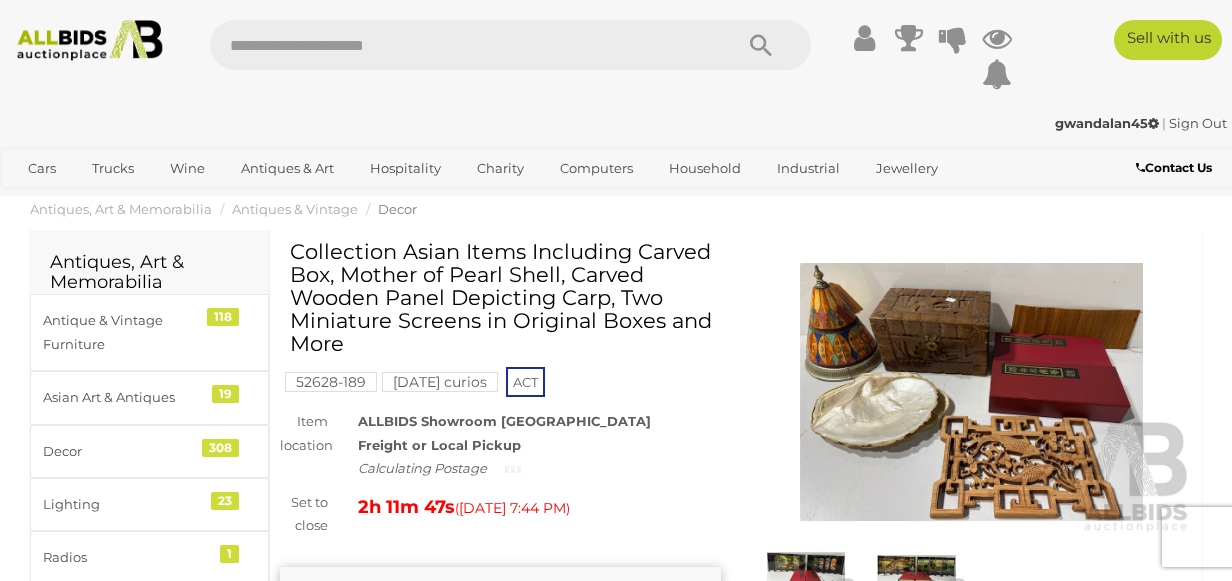scroll, scrollTop: 0, scrollLeft: 0, axis: both 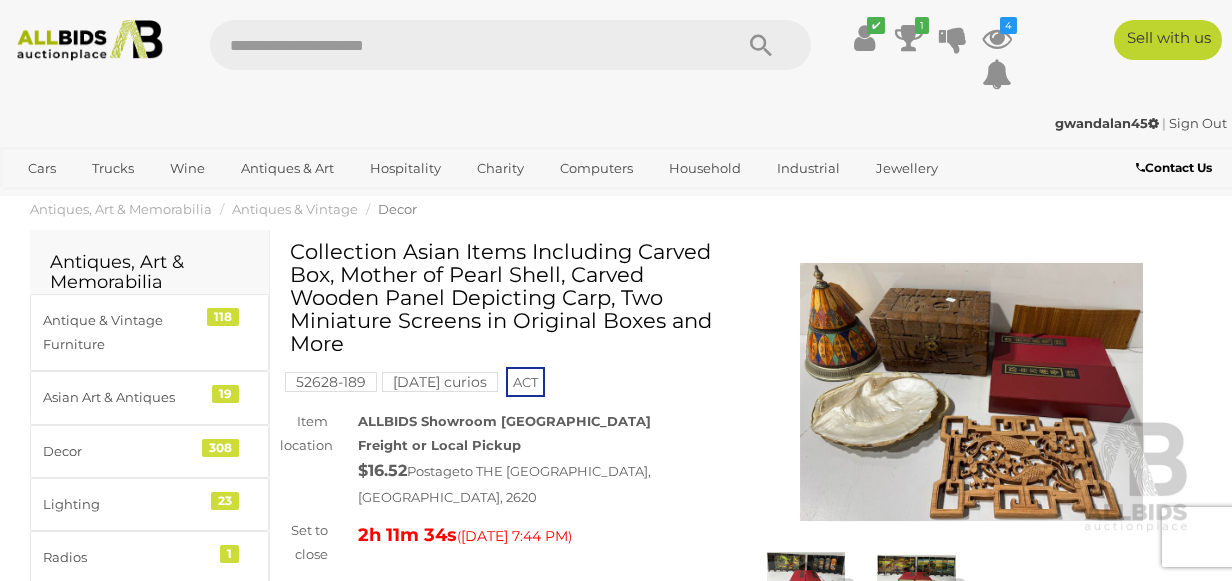 click at bounding box center [971, 392] 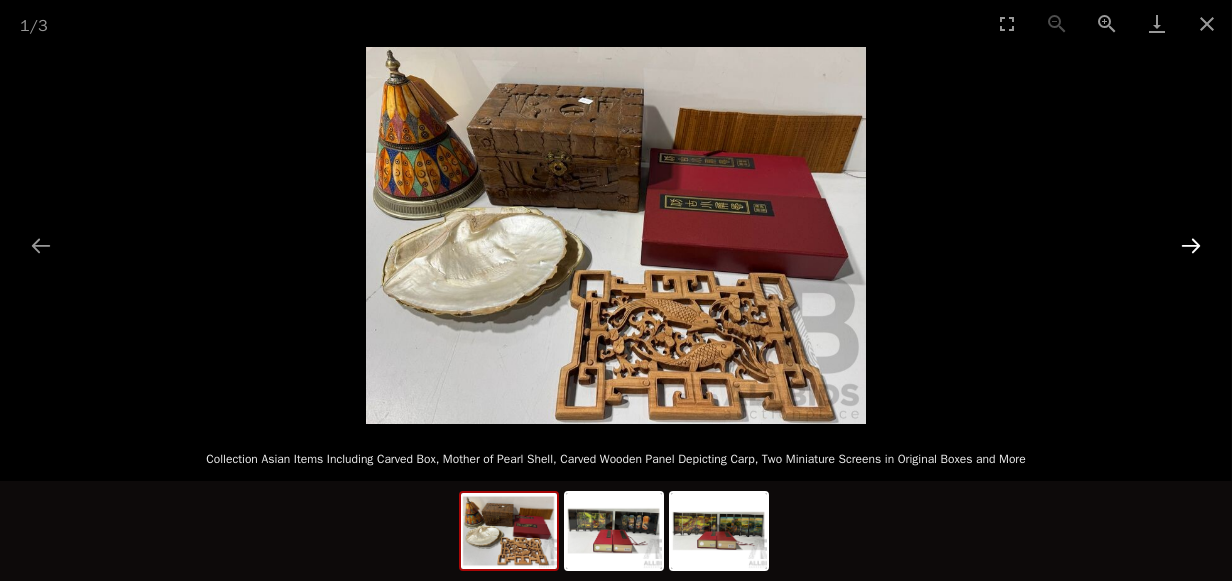 click at bounding box center (1191, 245) 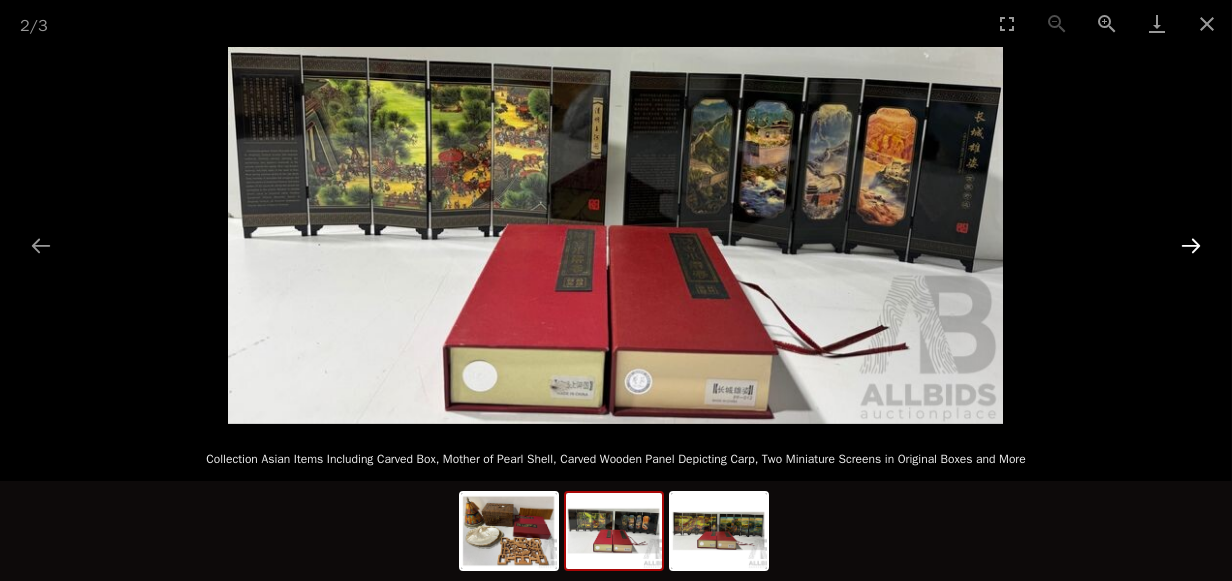 click at bounding box center [1191, 245] 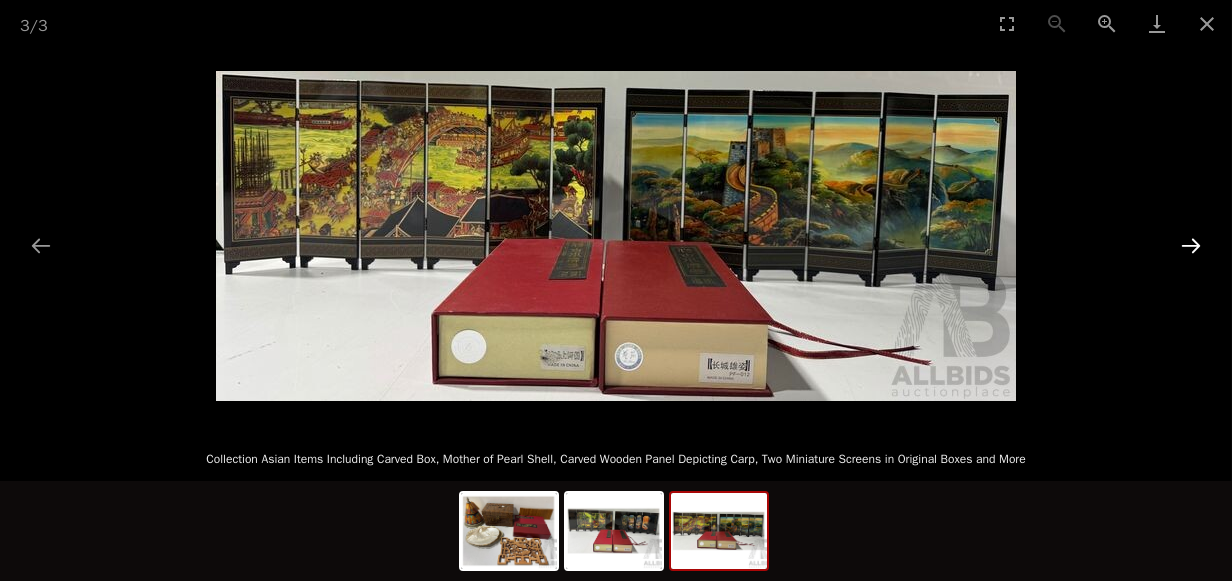 click at bounding box center (1191, 245) 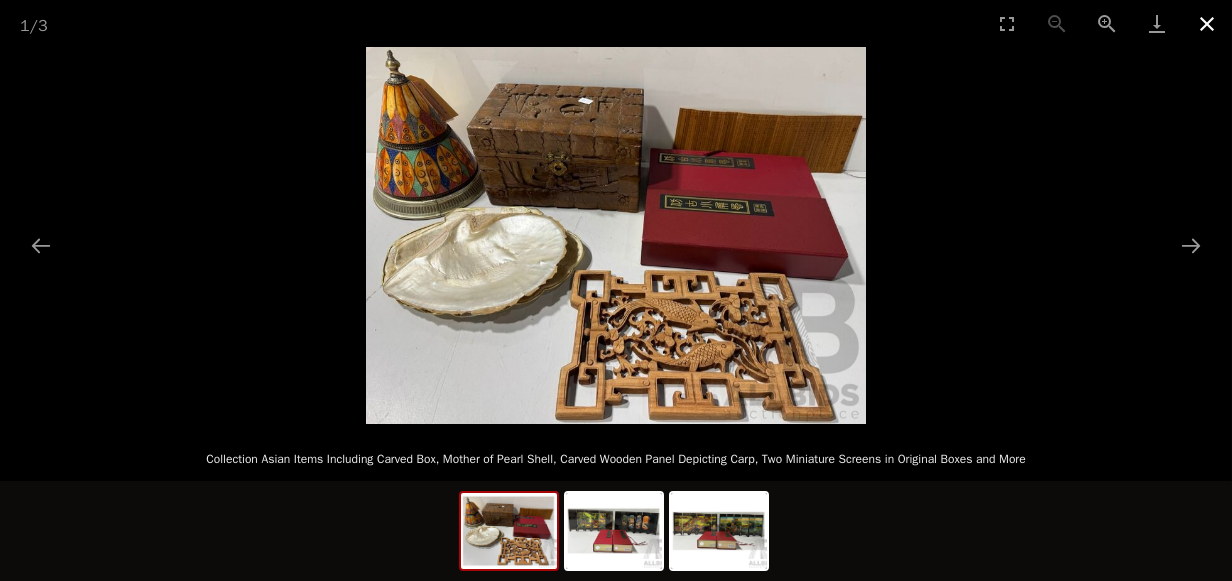 click at bounding box center [1207, 23] 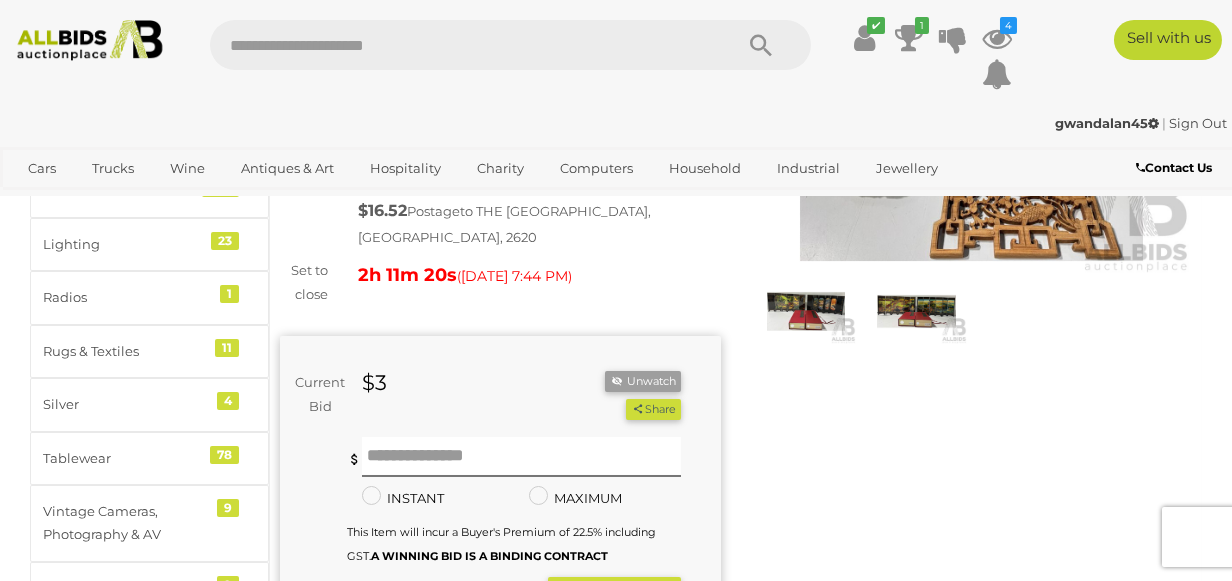 scroll, scrollTop: 300, scrollLeft: 0, axis: vertical 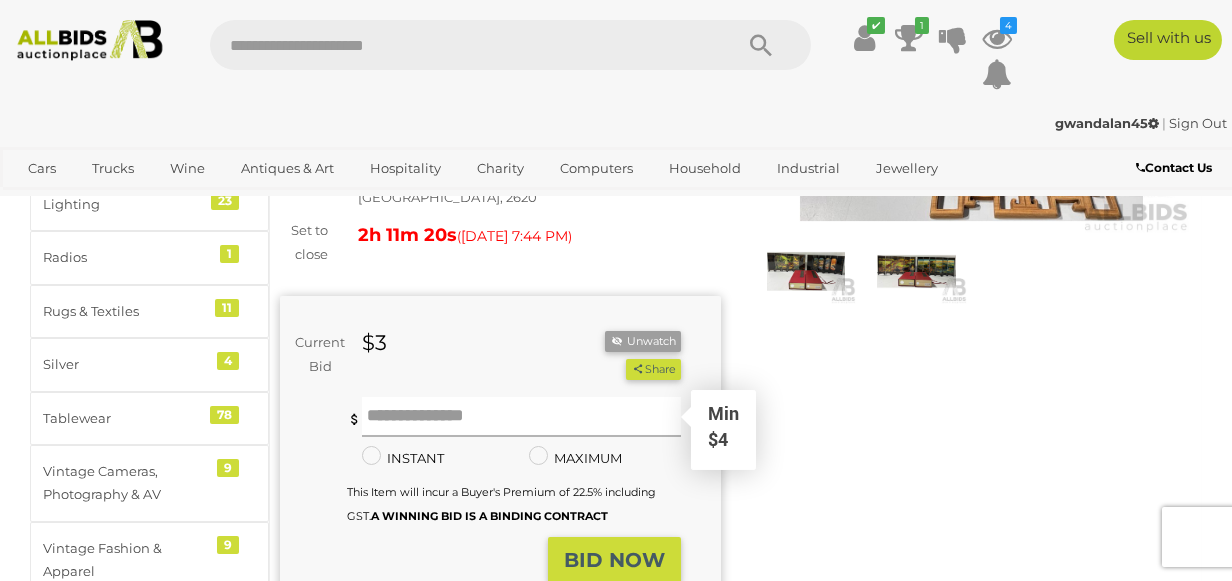 click at bounding box center (521, 417) 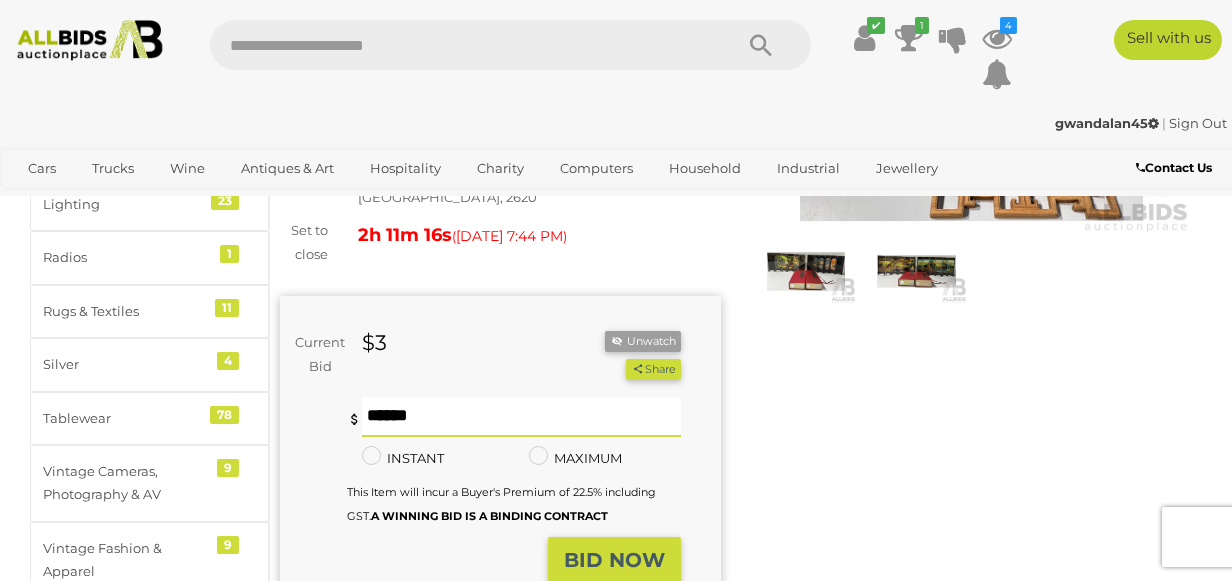 type on "**" 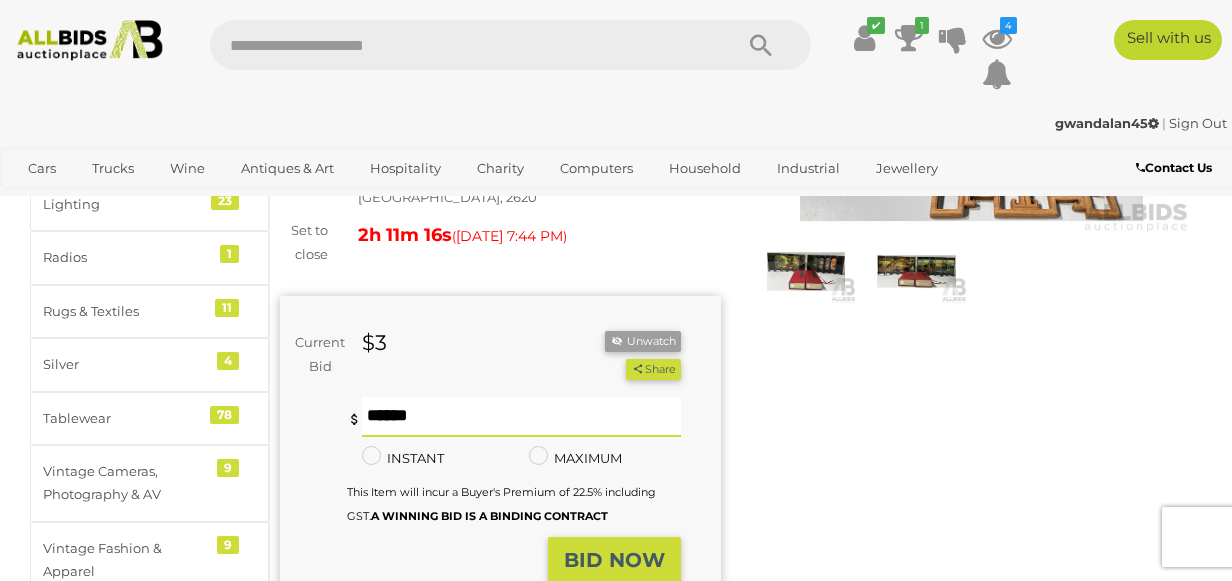 click on "BID NOW" at bounding box center [614, 560] 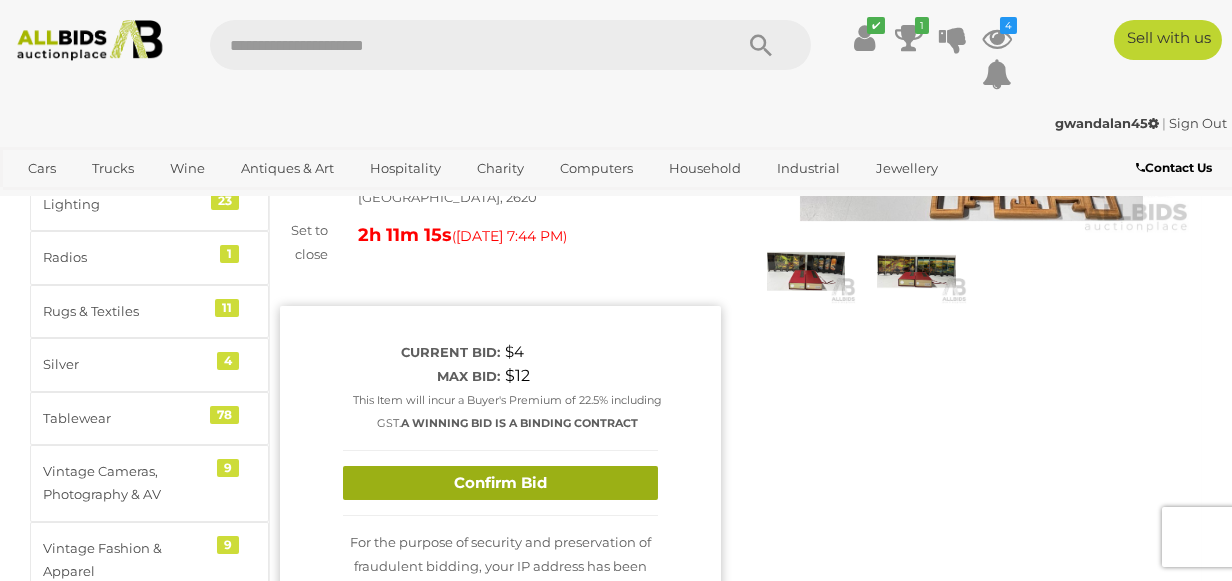 click on "Confirm Bid" at bounding box center [500, 483] 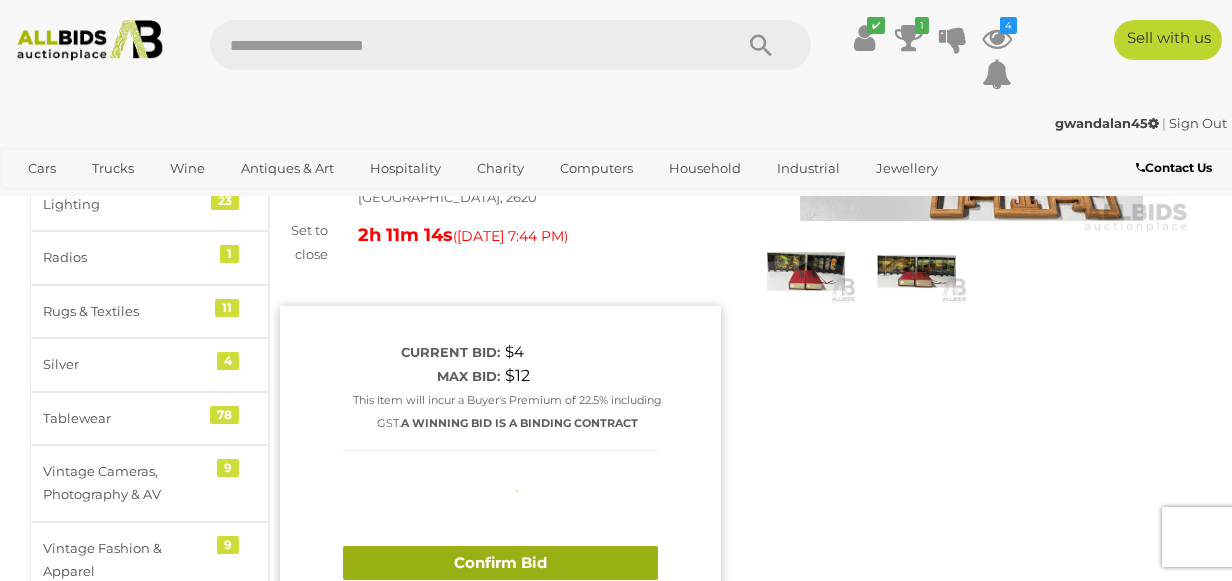type 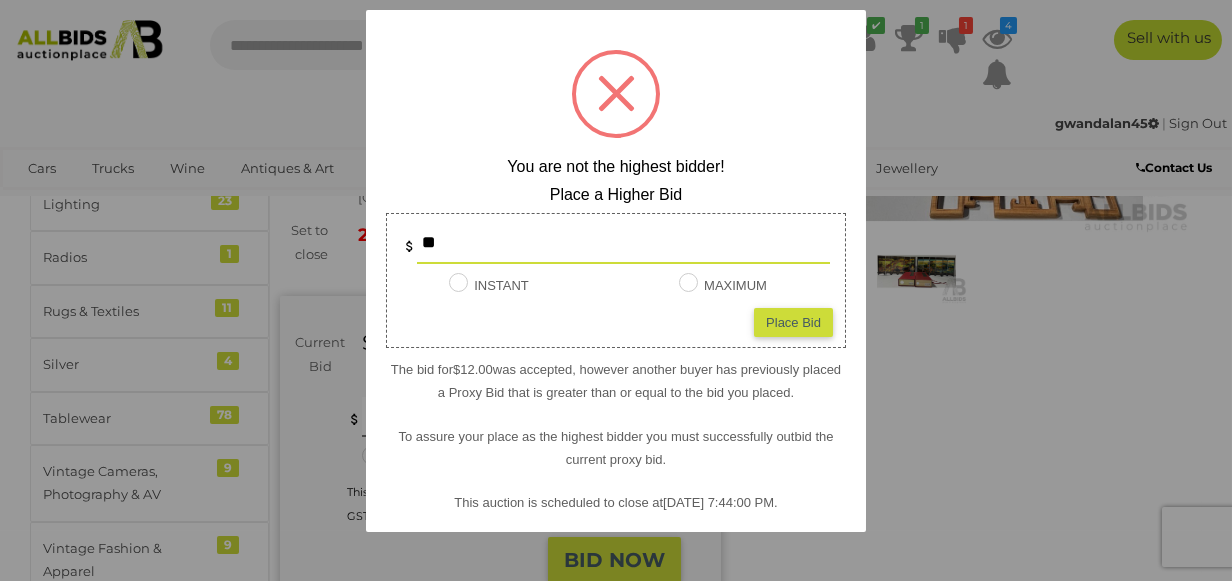 click at bounding box center [616, 93] 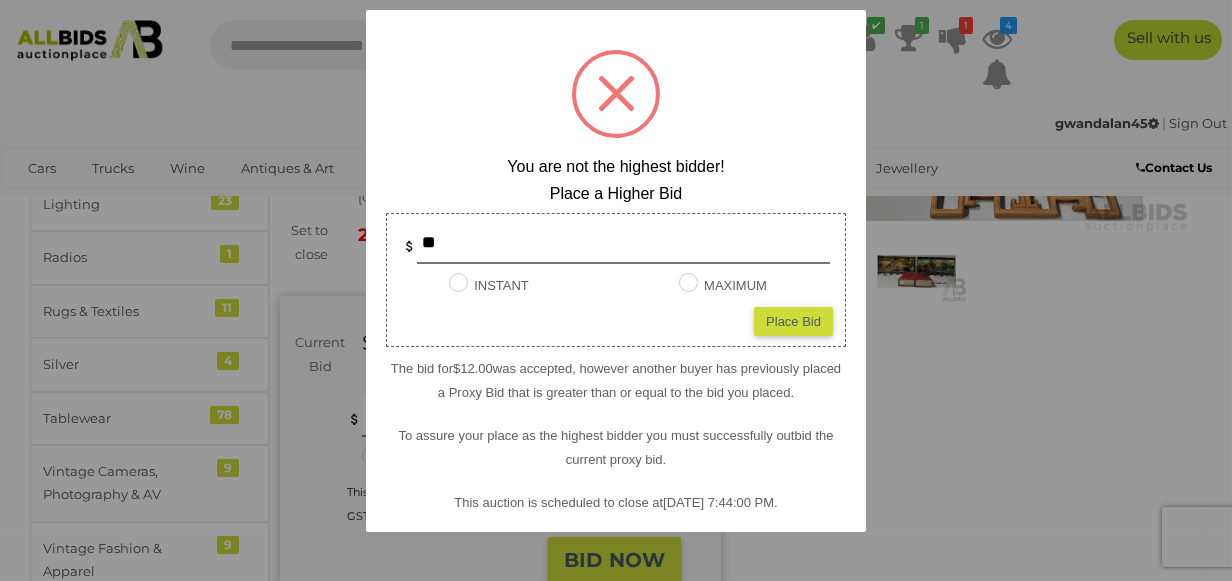 scroll, scrollTop: 64, scrollLeft: 0, axis: vertical 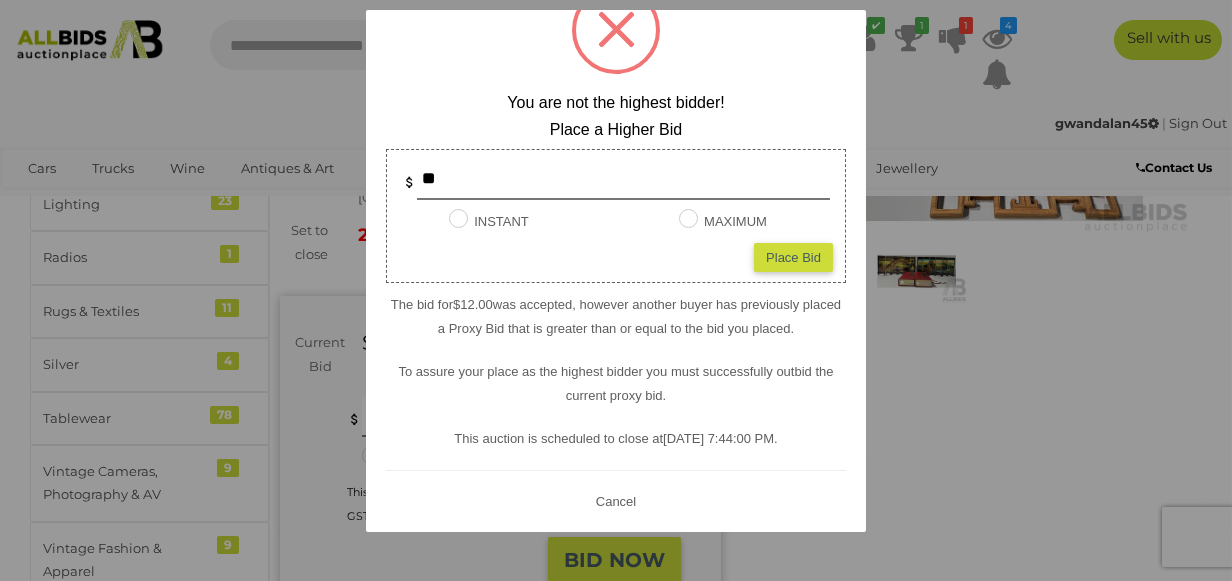 click on "Cancel" at bounding box center [616, 501] 